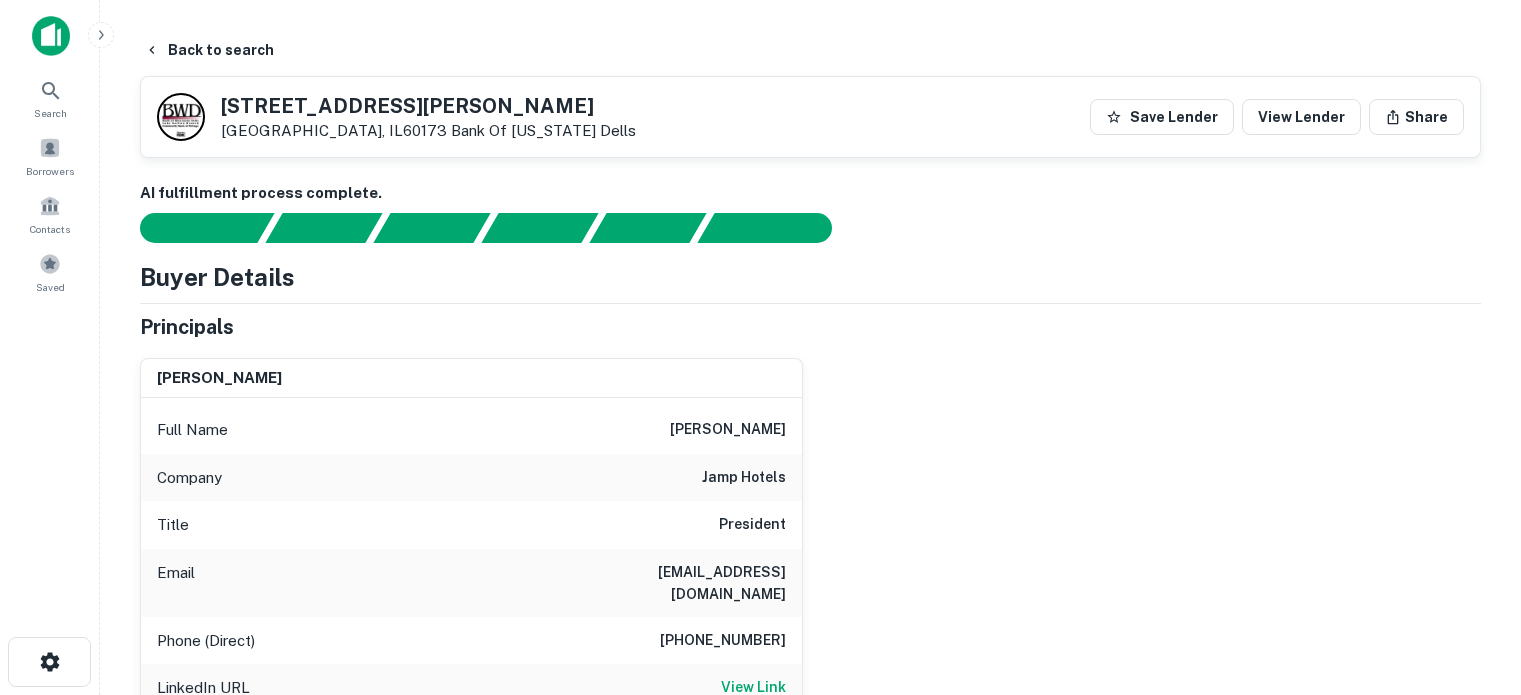 scroll, scrollTop: 1199, scrollLeft: 0, axis: vertical 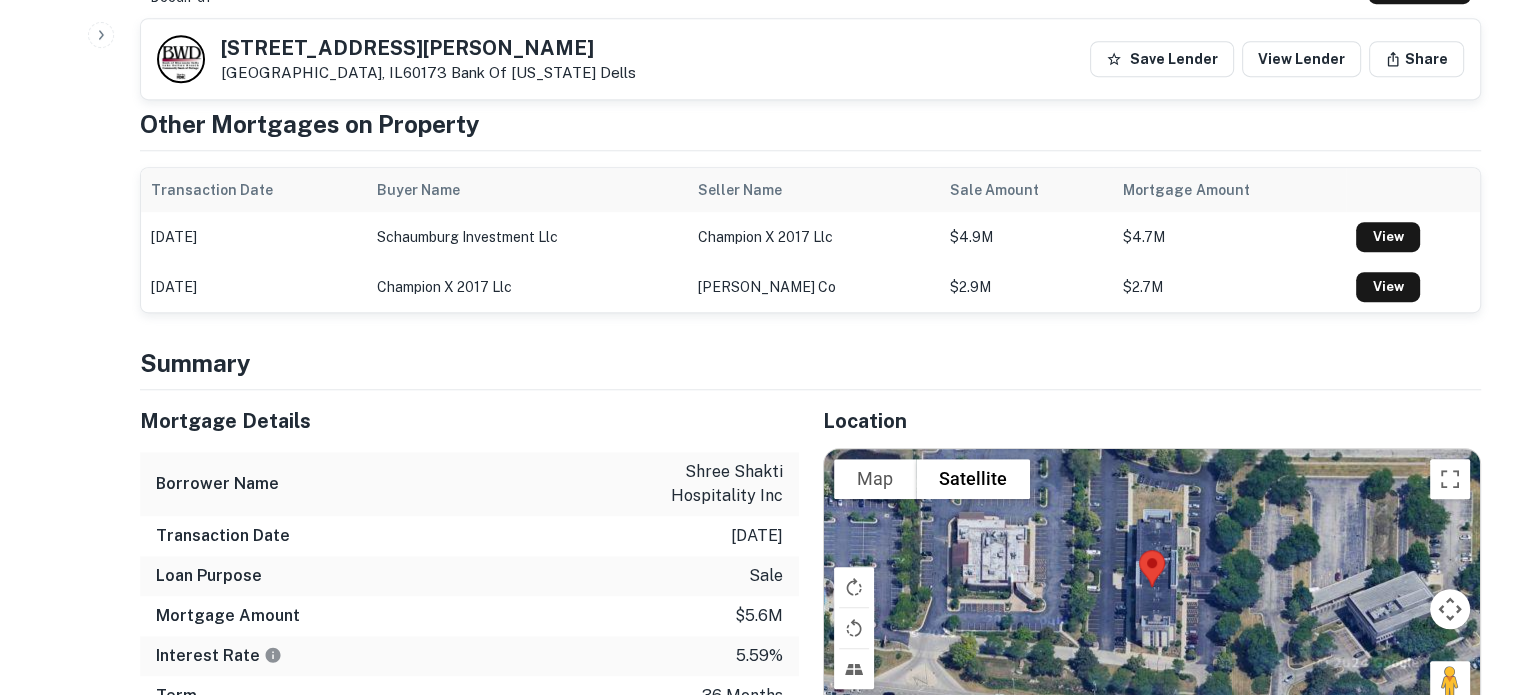 click on "Search         Borrowers         Contacts         Saved     Back to search 1300 E Higgins Rd Schaumburg, IL60173    Bank Of Wisconsin Dells Save Lender View Lender Share AI fulfillment process complete.   Buyer Details Principals lal patel Full Name lal patel Company jamp hotels Title President Email lalpatel@jamphotels.com Phone (Direct) (608) 385-0908 LinkedIn URL View Link Address 2480 Bushwood Dr, Chicago, IL60124-7819  Borrower Address 2480 bushwood dr, elgin, IL, 60124-7819 Corporate Hierarchy shree shakti hospitality inc. 2480 bushwood dr, elgin, il, 60124-7819 Evidence Name Source Type 1300 higgins - deed.pdf Mortgage Deed pdf Download 1300 higgins - deed.pdf Mortgage Deed pdf Download 1300 higgins - deed.pdf Mortgage Deed pdf Download Other Mortgages on Property Transaction Date Buyer Name Seller Name Sale Amount Mortgage Amount 02/18/2020 schaumburg investment llc champion x 2017 llc $4.9M $4.7M View 10/02/2017 champion x 2017 llc northcott co $2.9M $2.7M View Summary Mortgage Details" at bounding box center (760, -852) 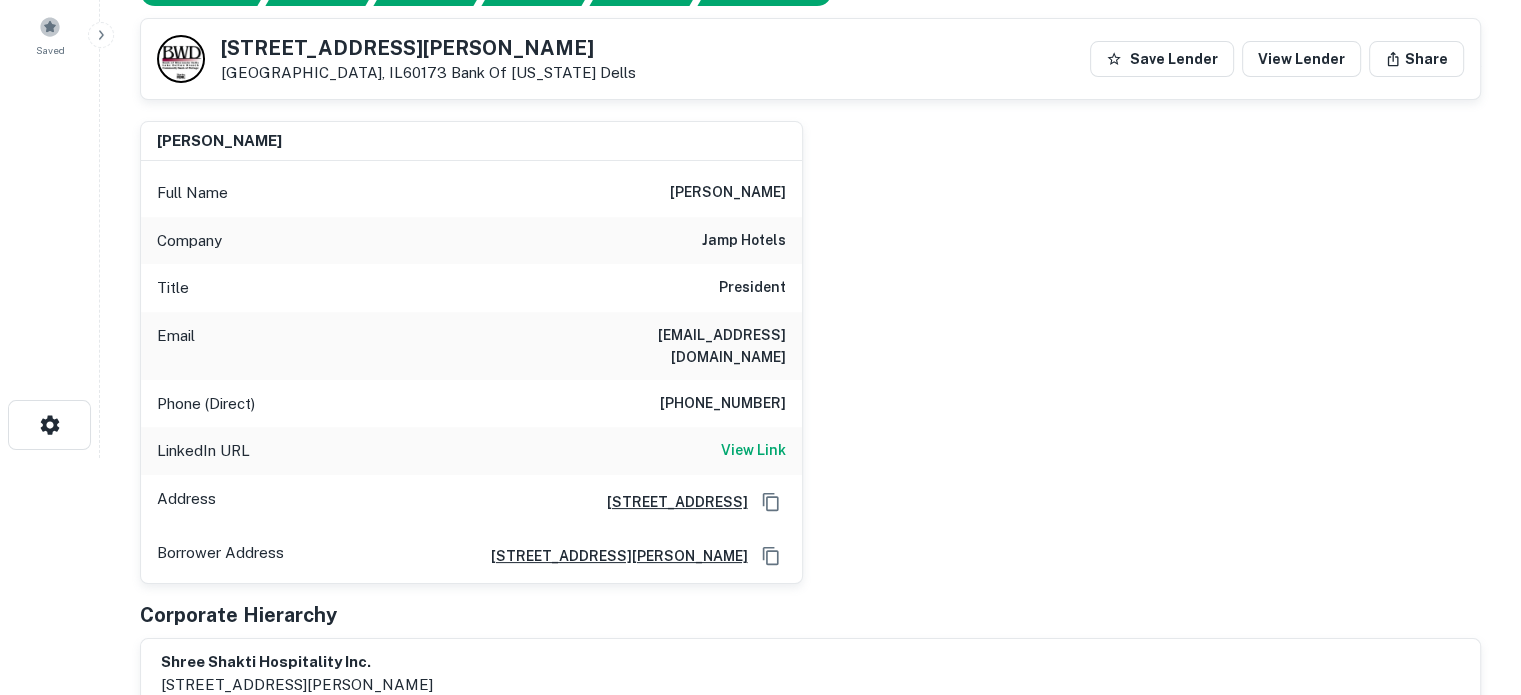 scroll, scrollTop: 216, scrollLeft: 0, axis: vertical 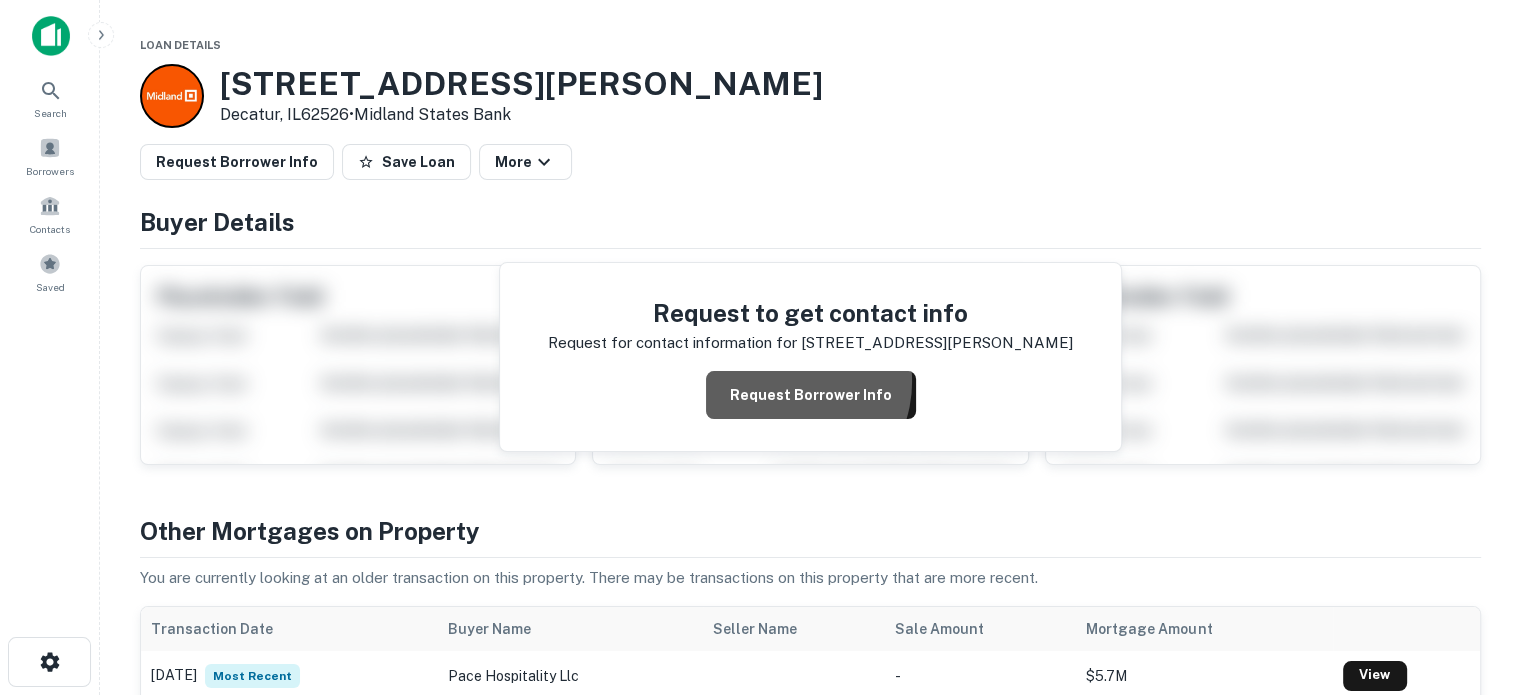 click on "Request Borrower Info" at bounding box center [811, 395] 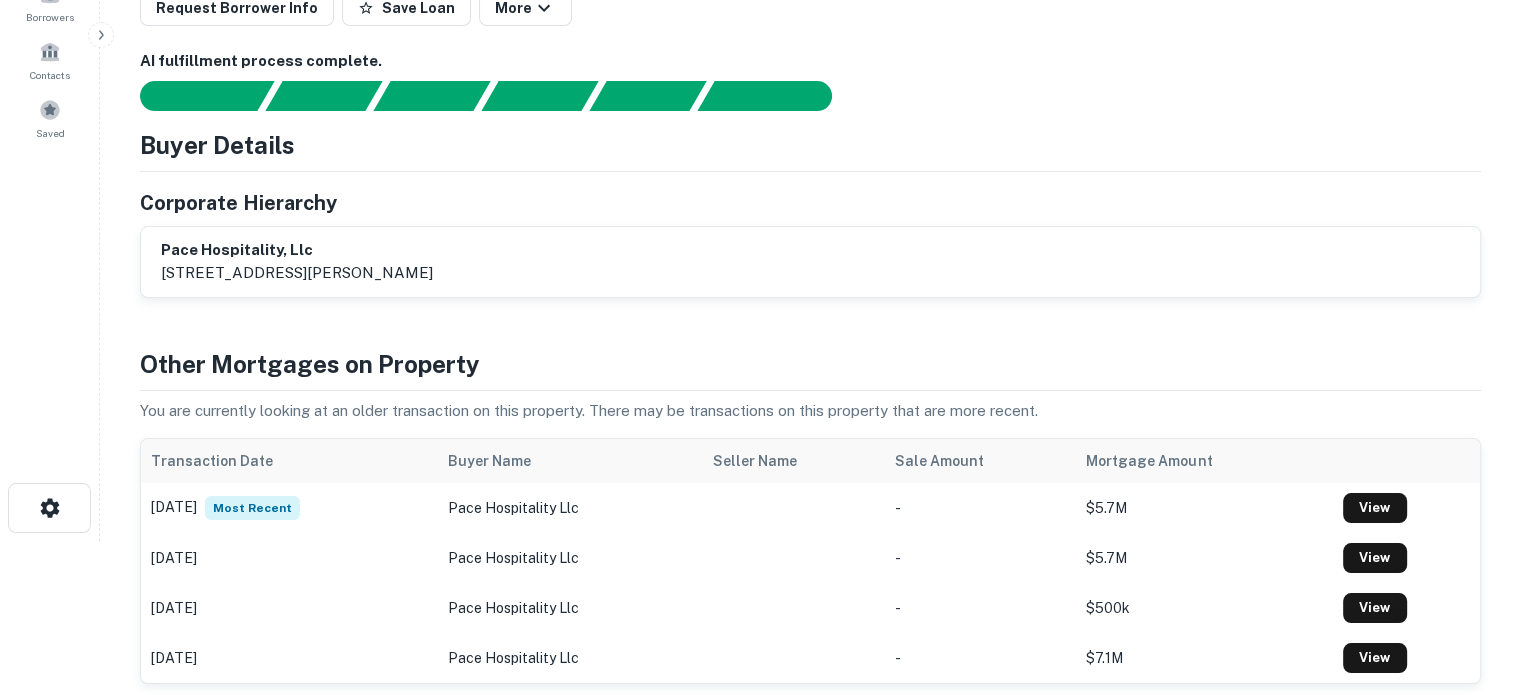 scroll, scrollTop: 0, scrollLeft: 0, axis: both 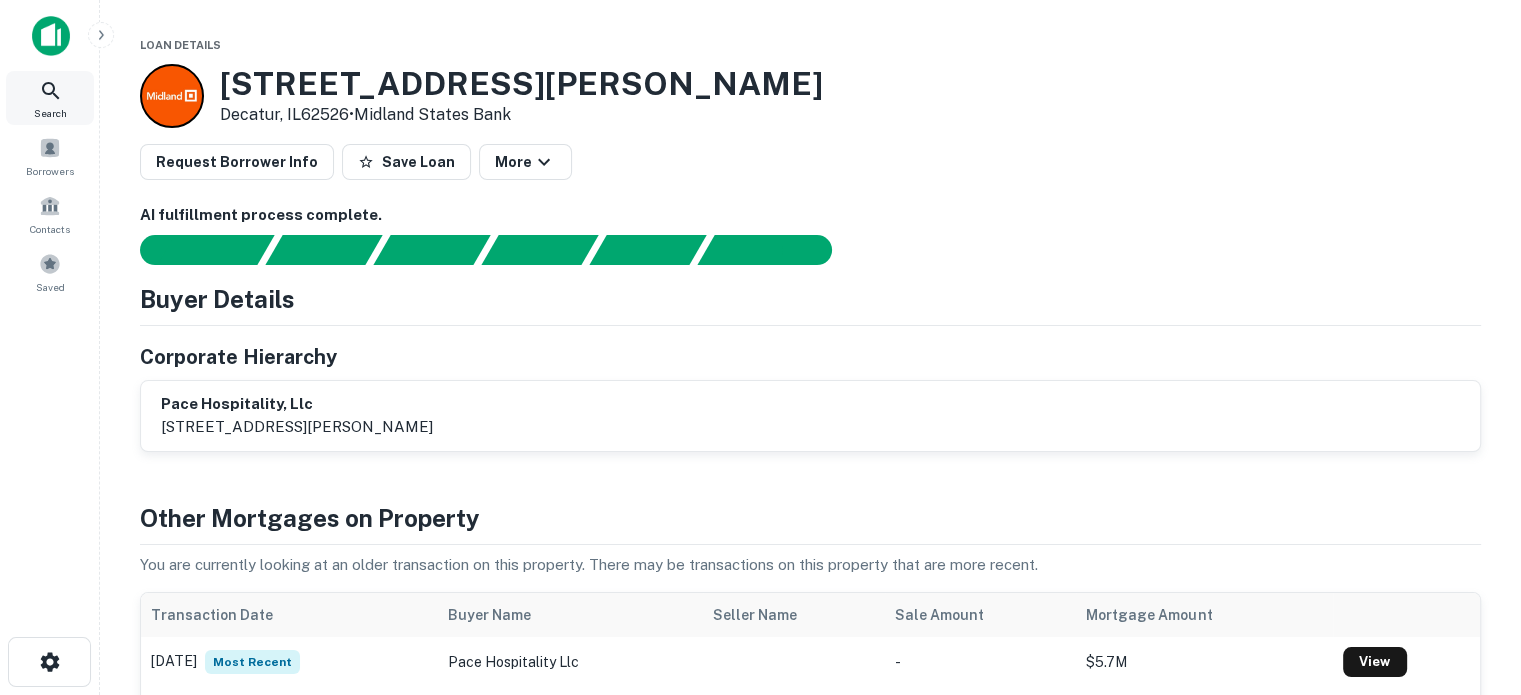 click on "Search" at bounding box center [50, 98] 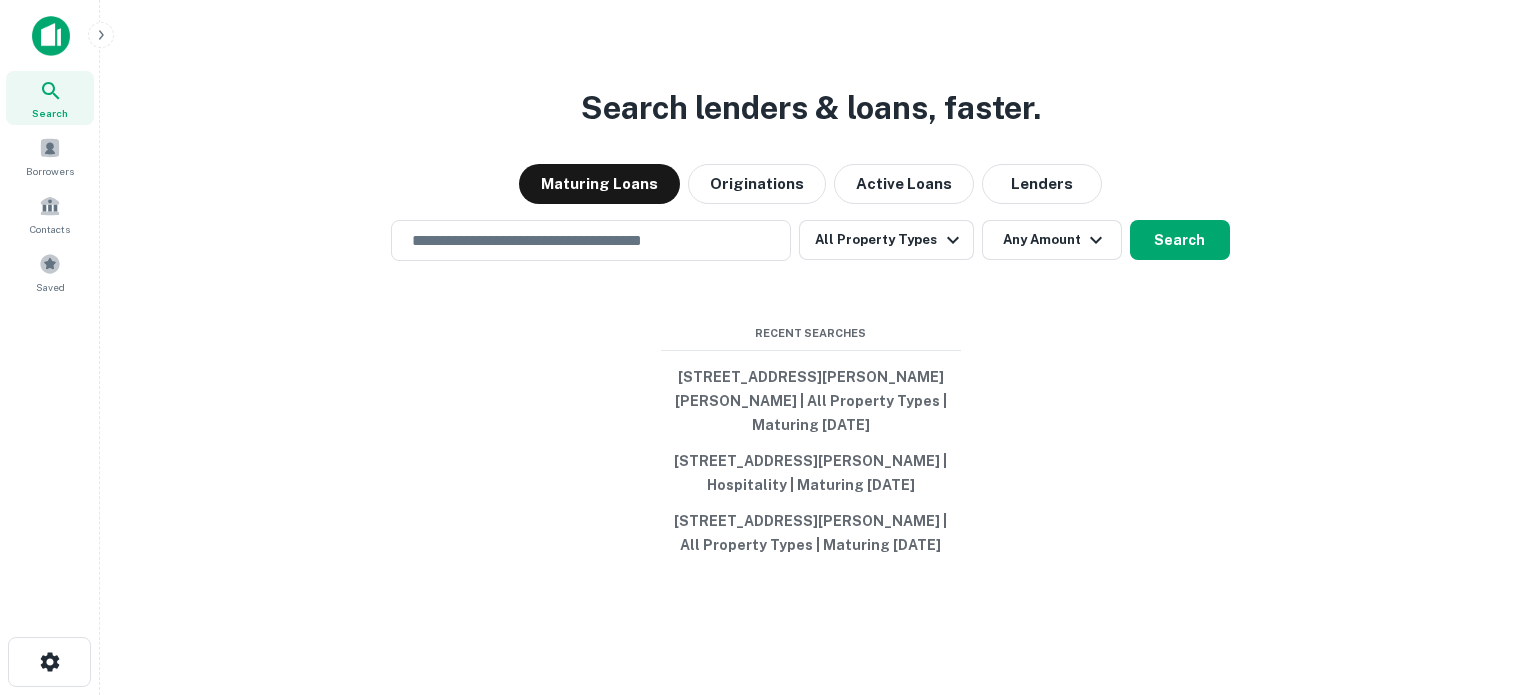 scroll, scrollTop: 0, scrollLeft: 0, axis: both 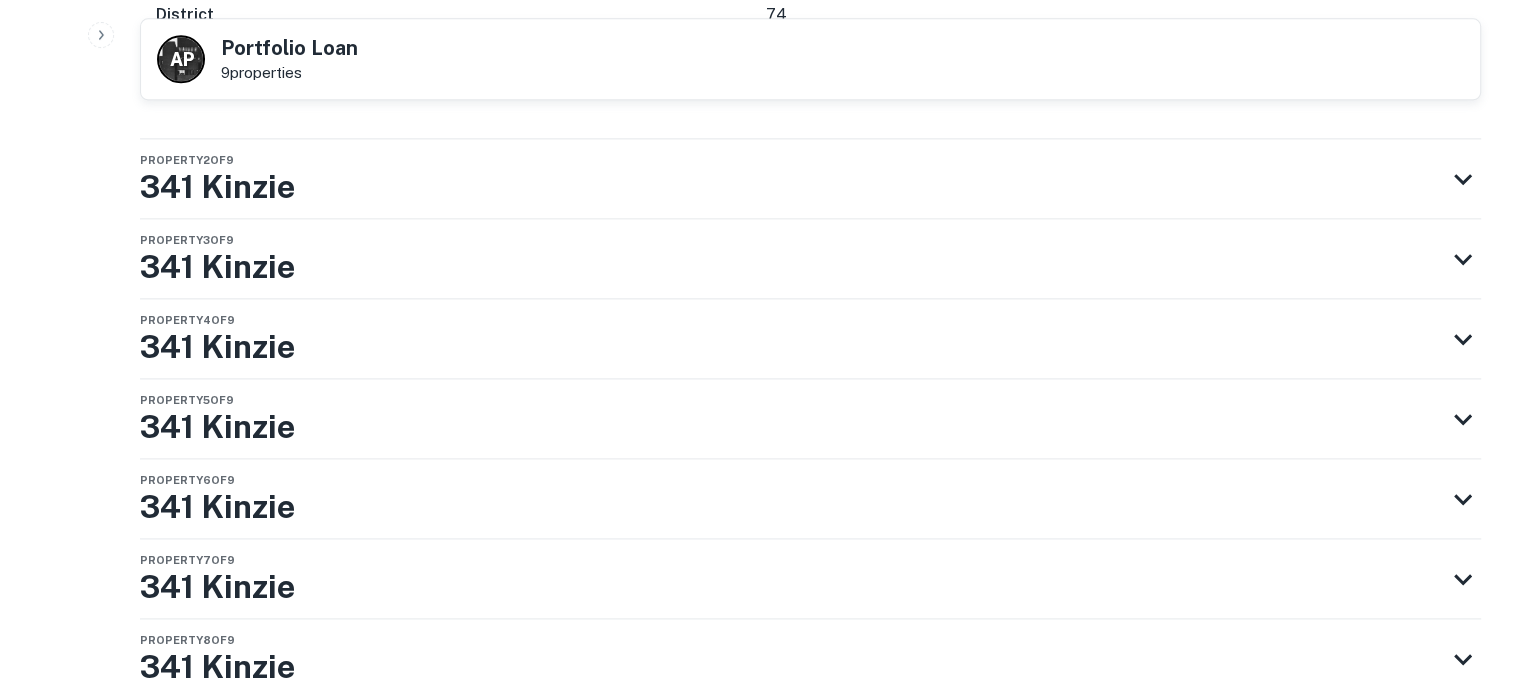 click 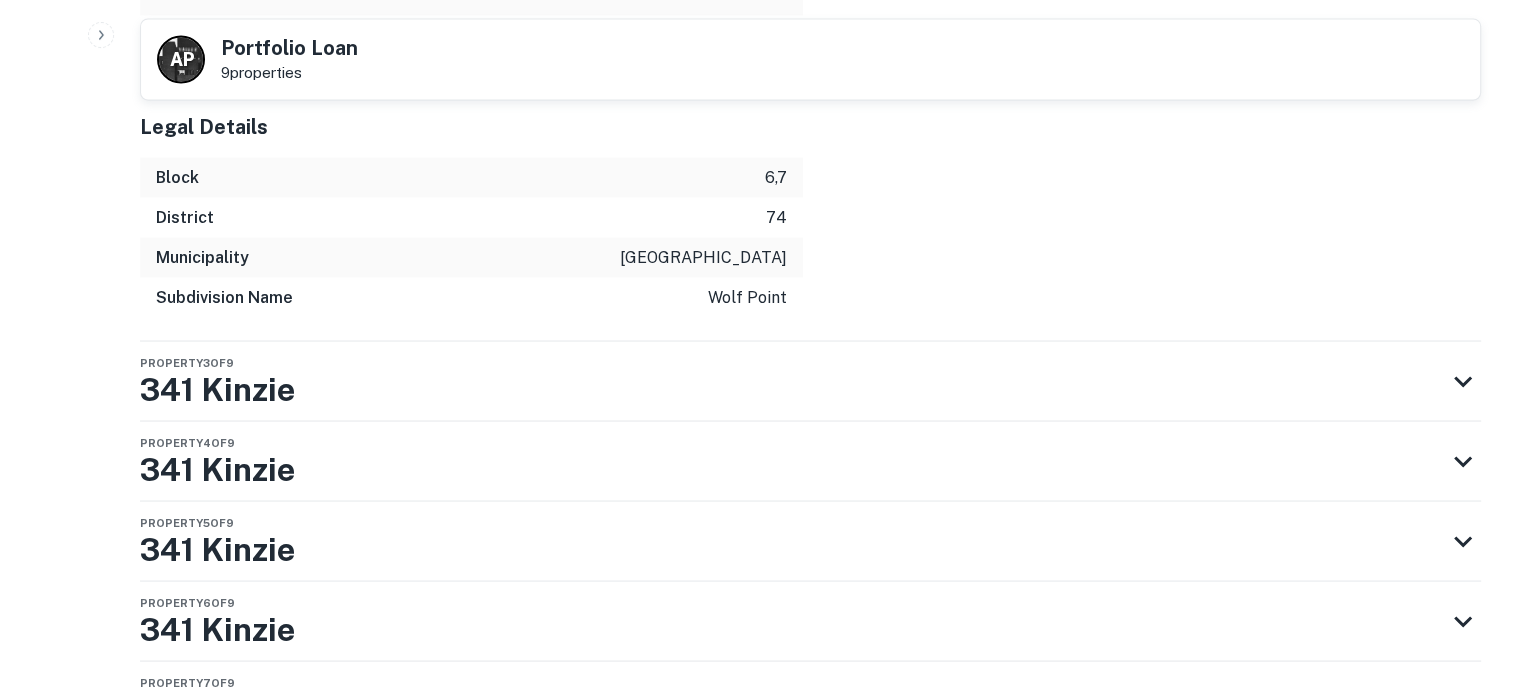 scroll, scrollTop: 3697, scrollLeft: 0, axis: vertical 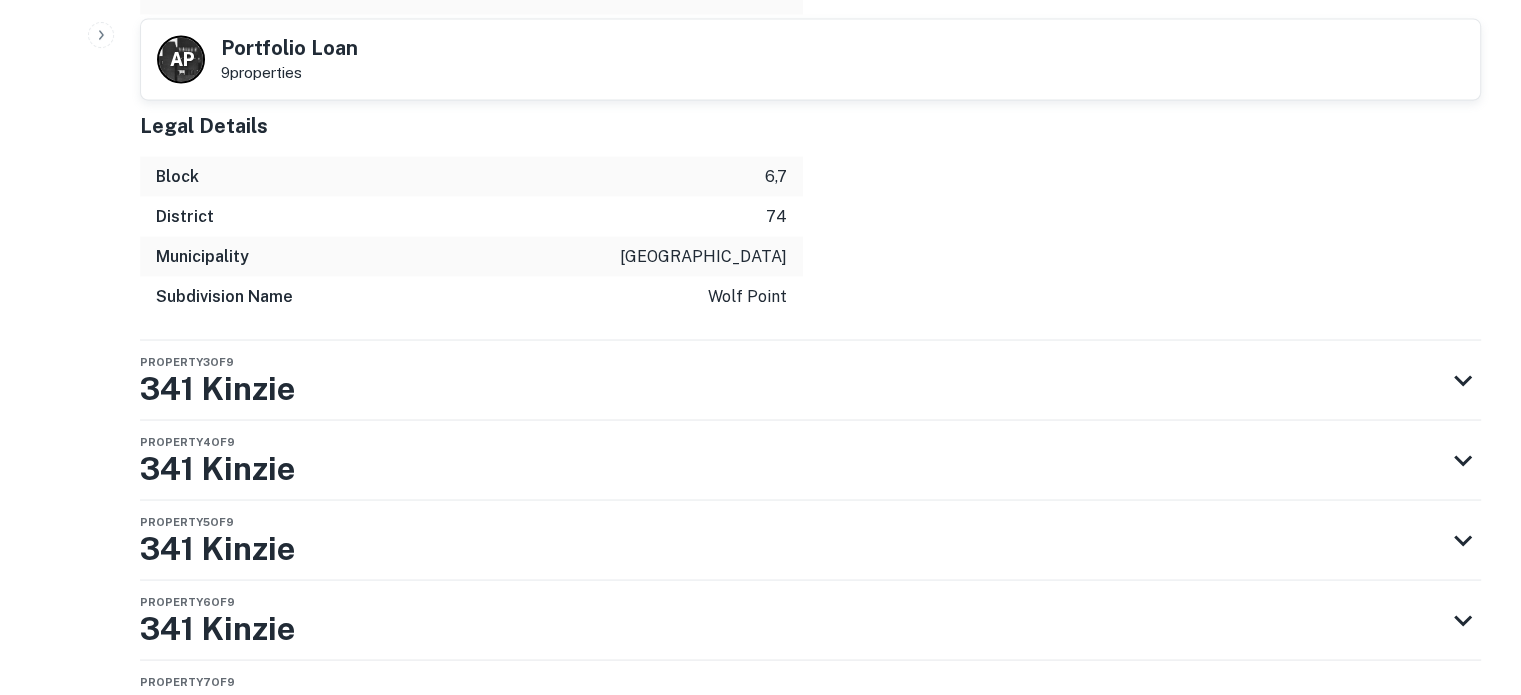 click 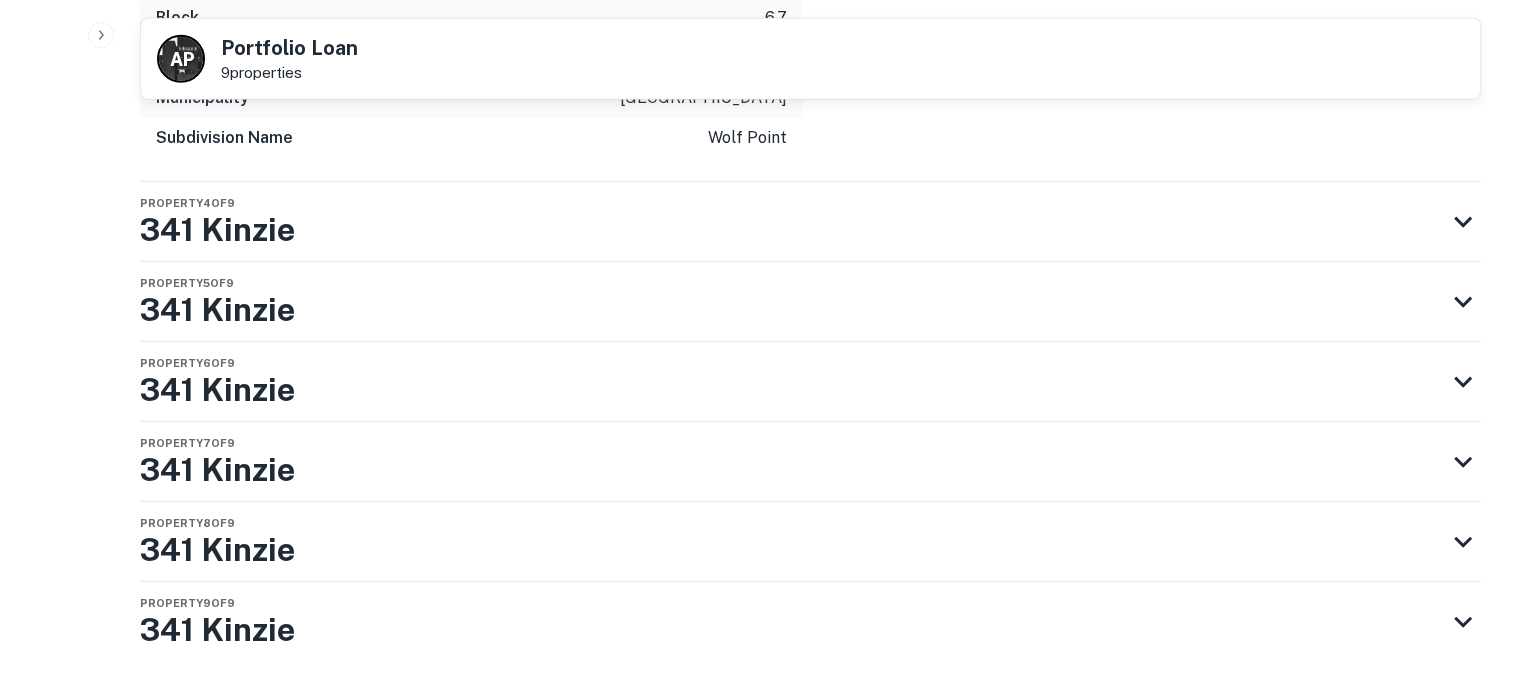 scroll, scrollTop: 5196, scrollLeft: 0, axis: vertical 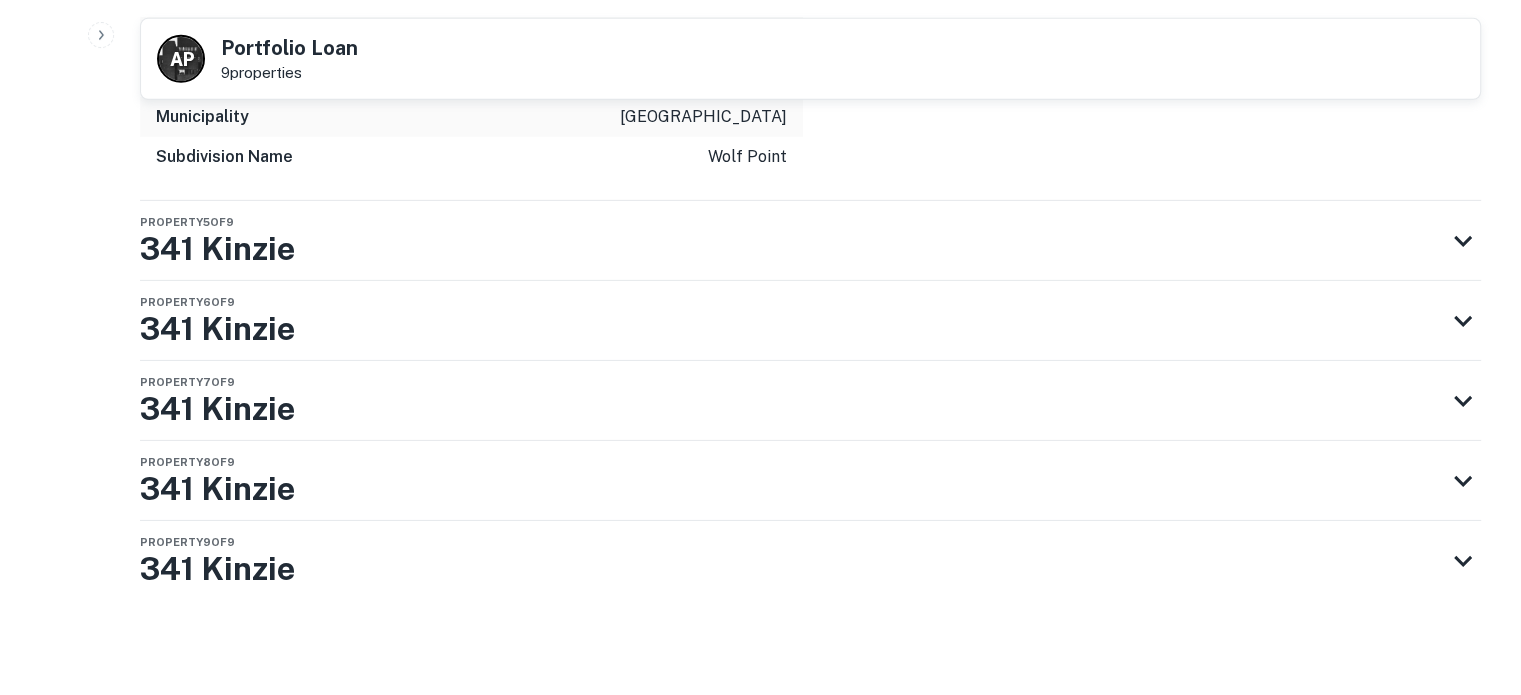 click on "Property  9  of  9 341 Kinzie" at bounding box center (792, 561) 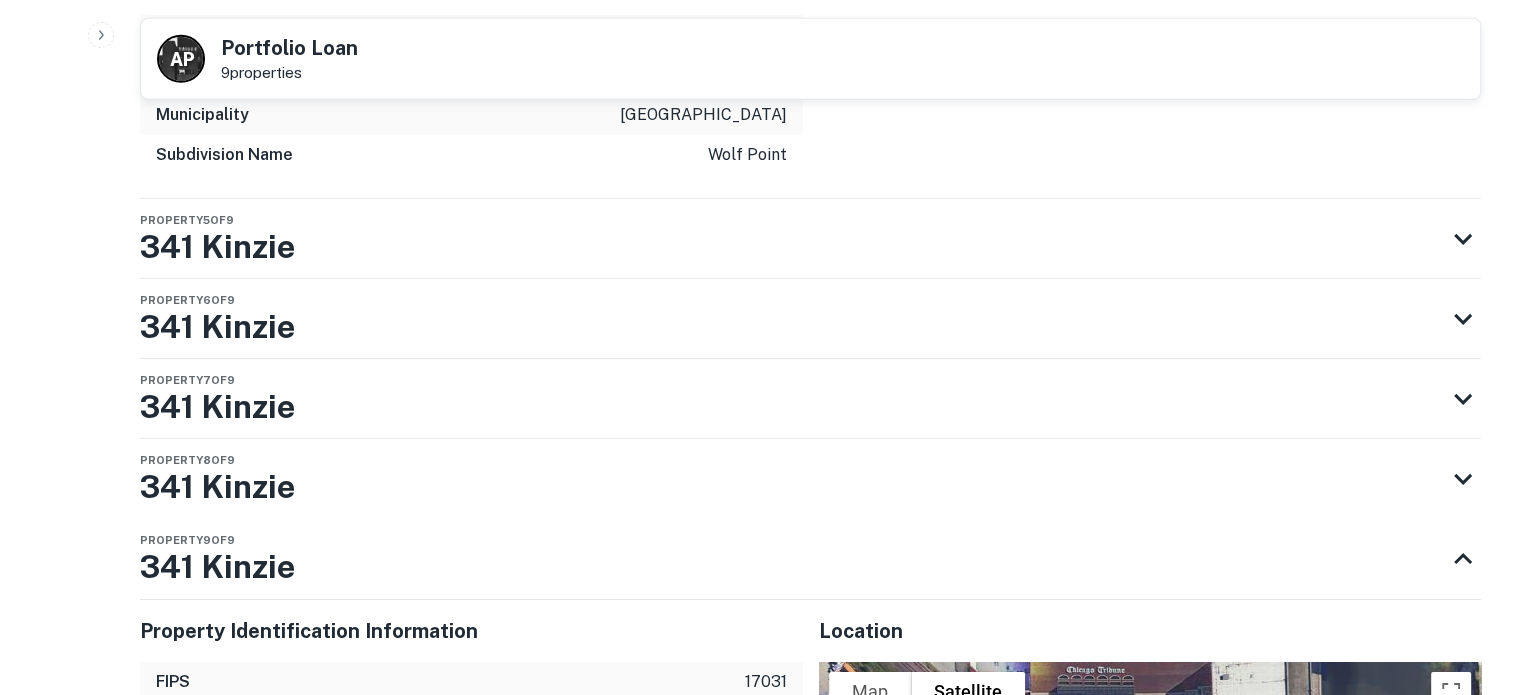 scroll, scrollTop: 6519, scrollLeft: 0, axis: vertical 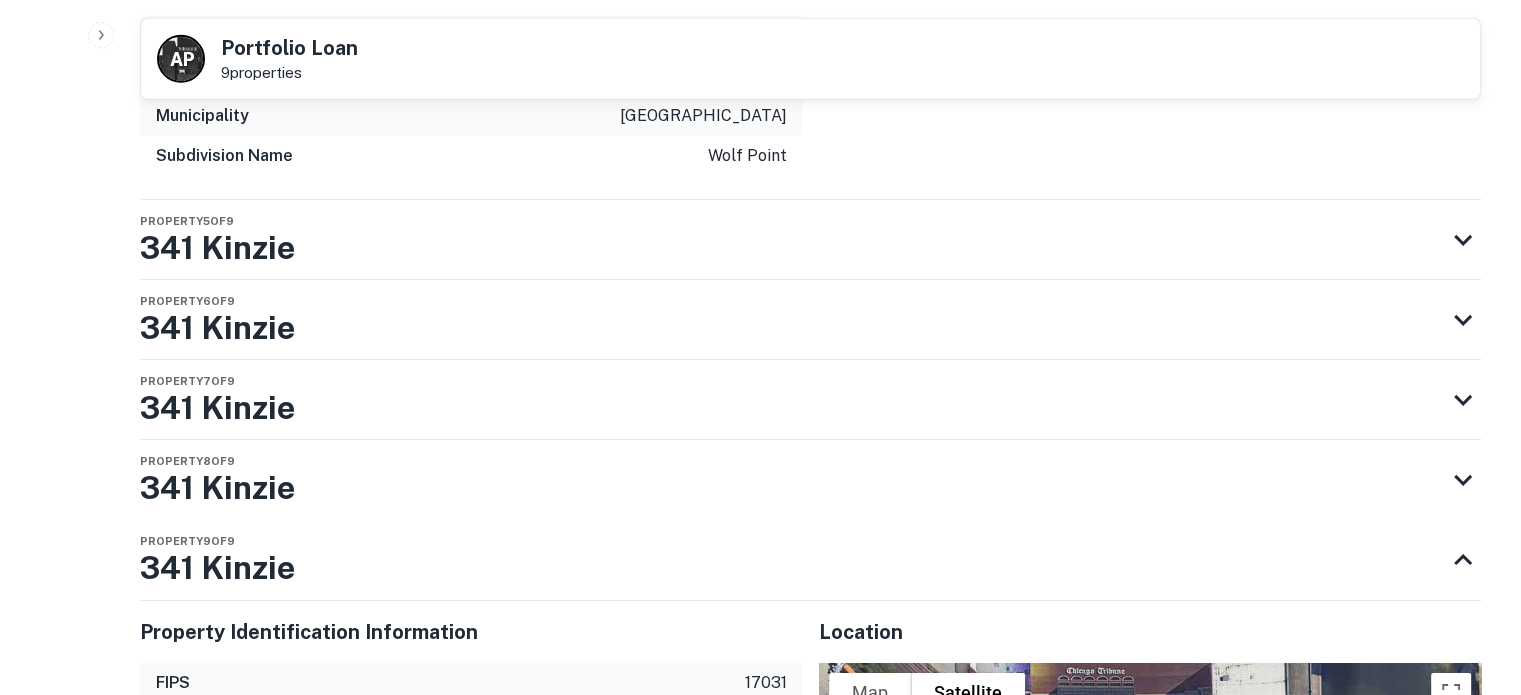 click on "Property  9  of  9 341 Kinzie" at bounding box center [792, 560] 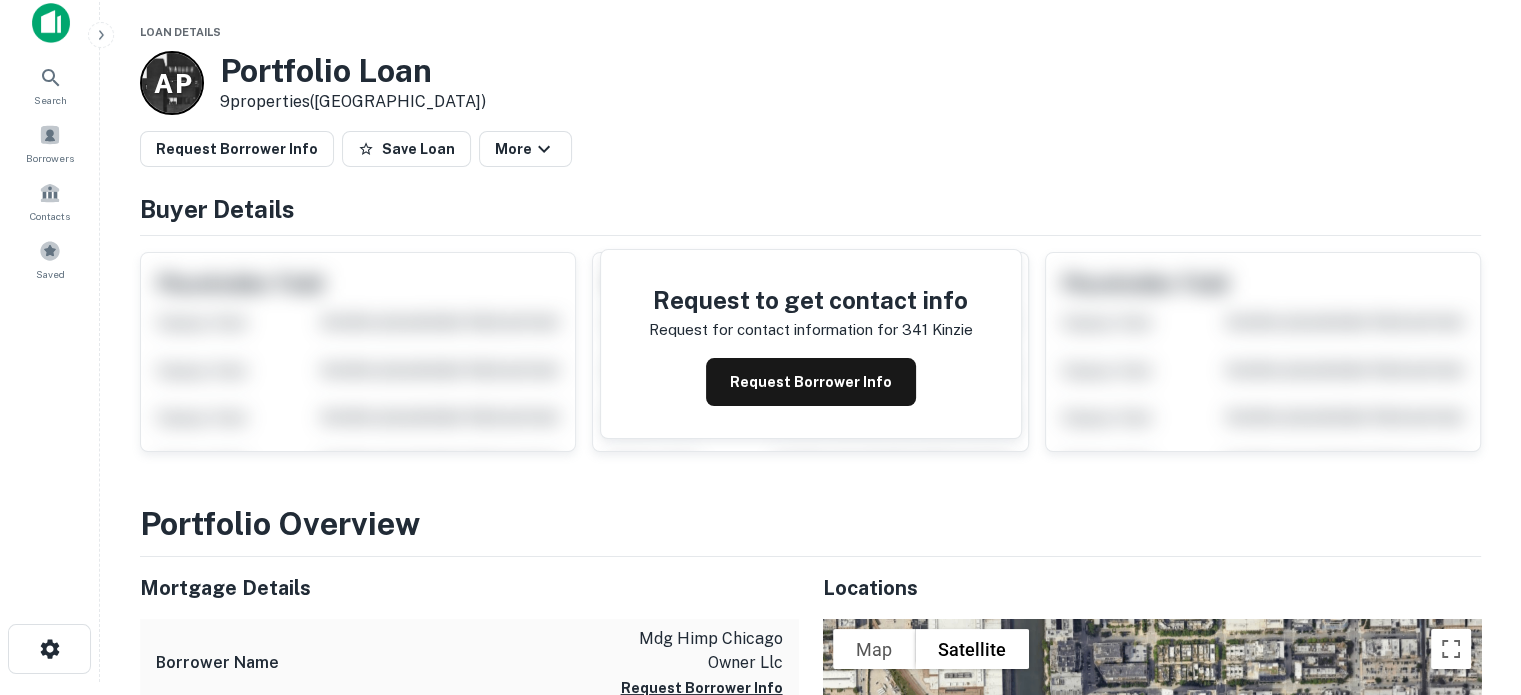 scroll, scrollTop: 0, scrollLeft: 0, axis: both 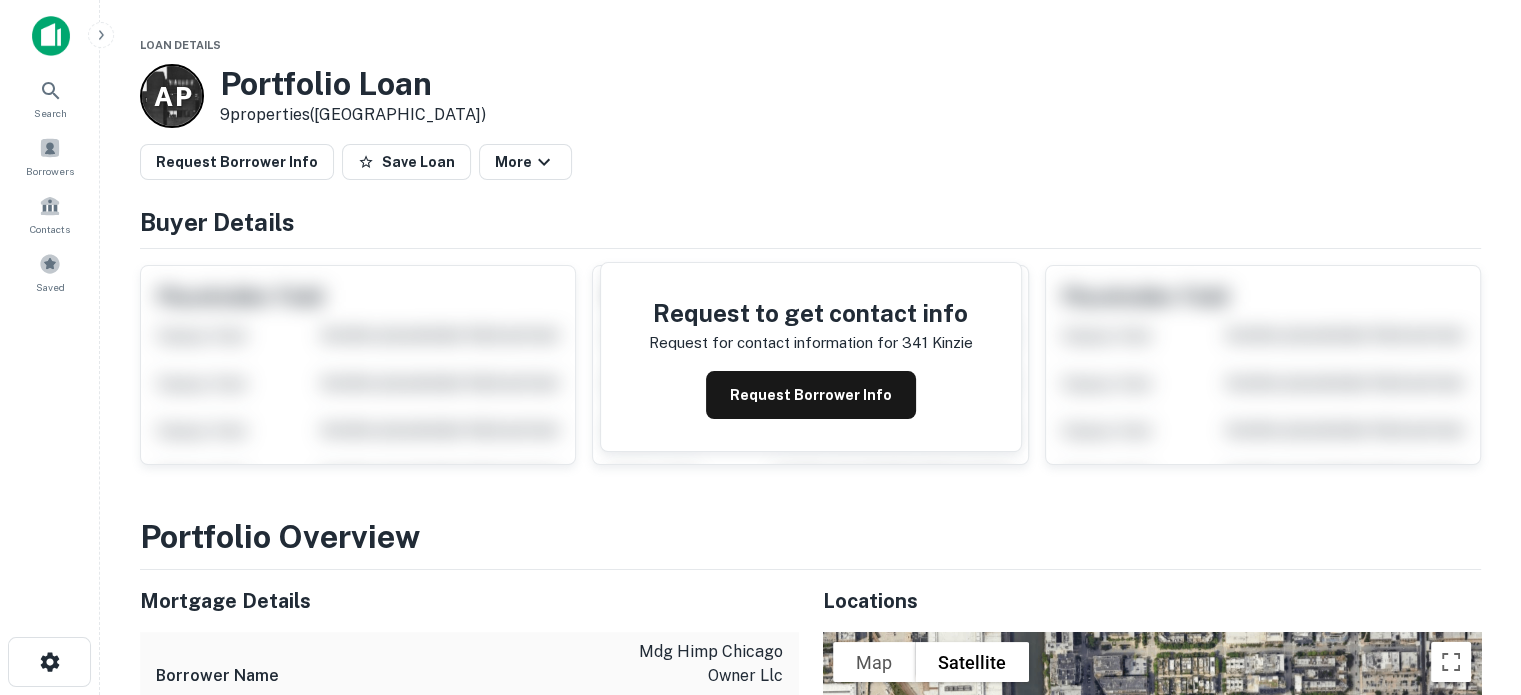 click on "Request Borrower Info" at bounding box center [811, 395] 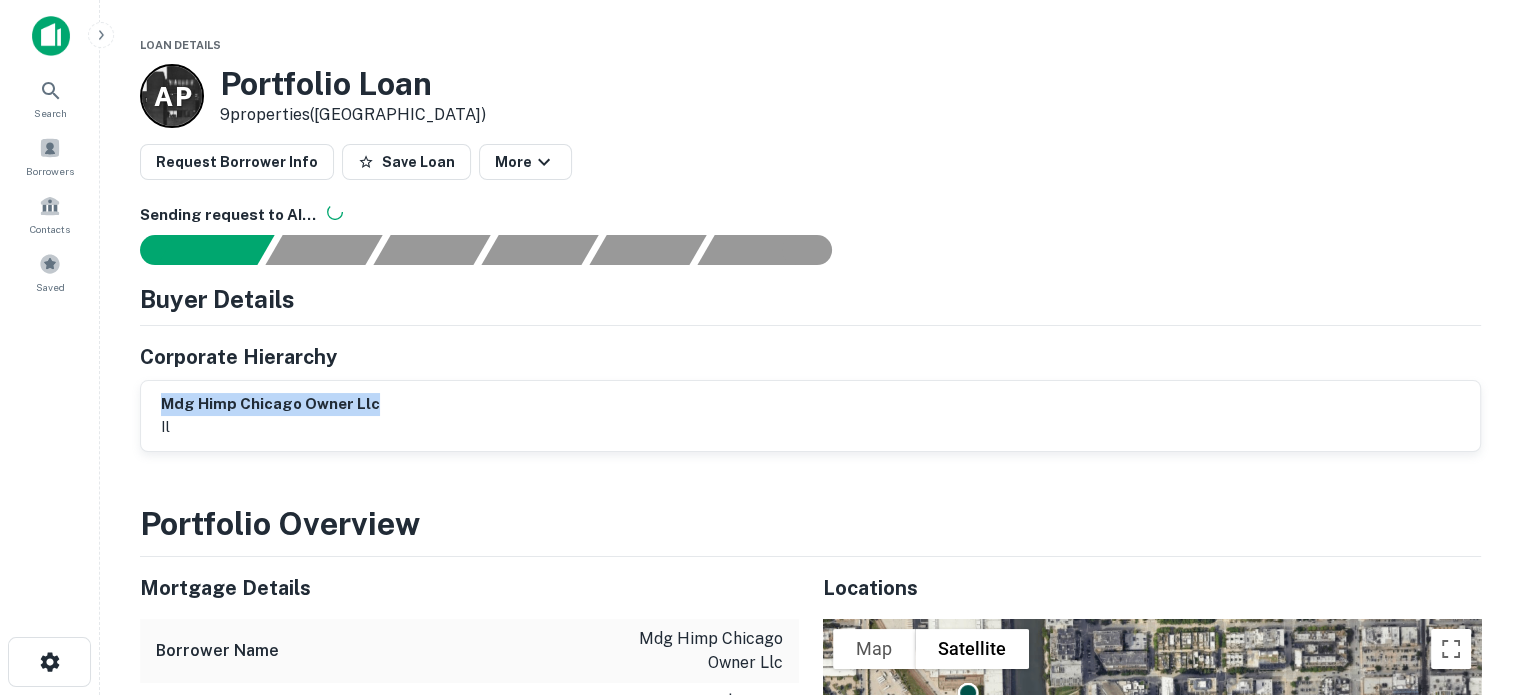 drag, startPoint x: 371, startPoint y: 403, endPoint x: 101, endPoint y: 404, distance: 270.00186 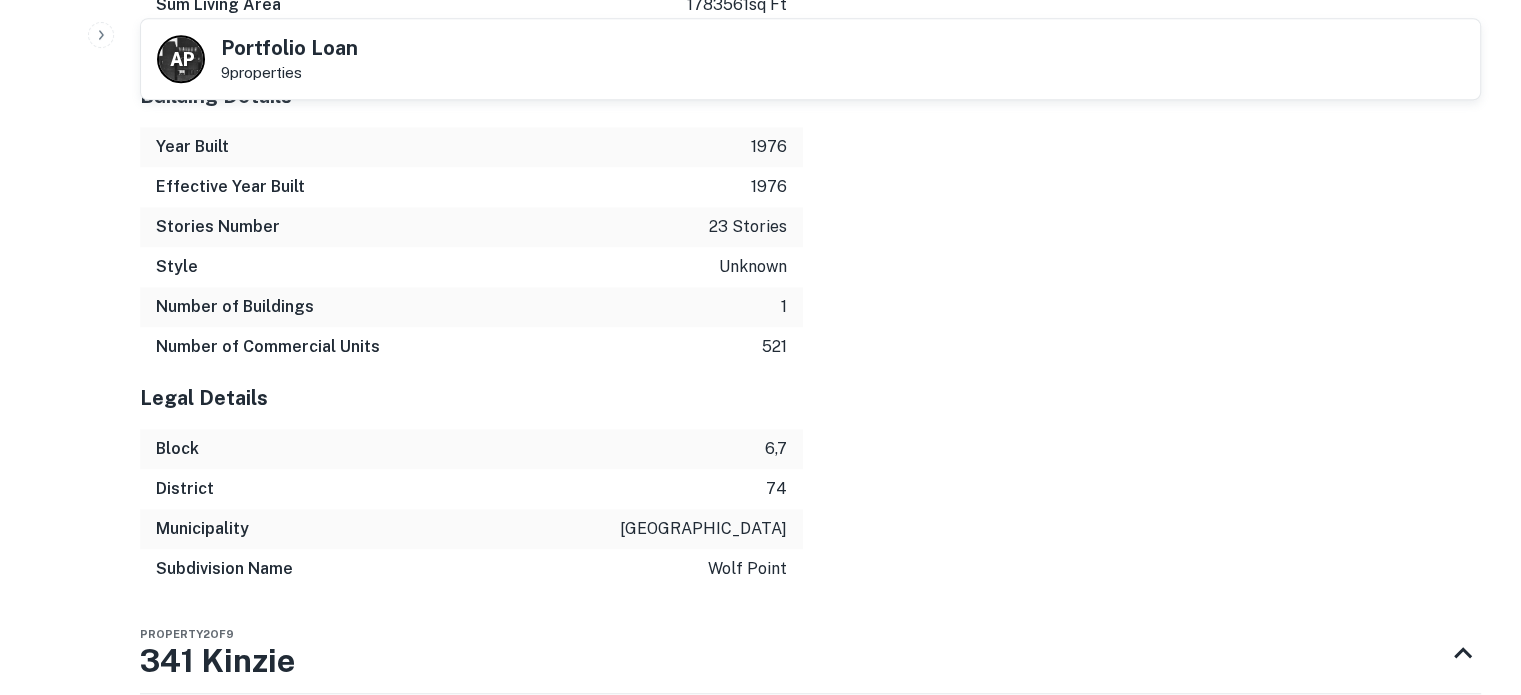 scroll, scrollTop: 2086, scrollLeft: 0, axis: vertical 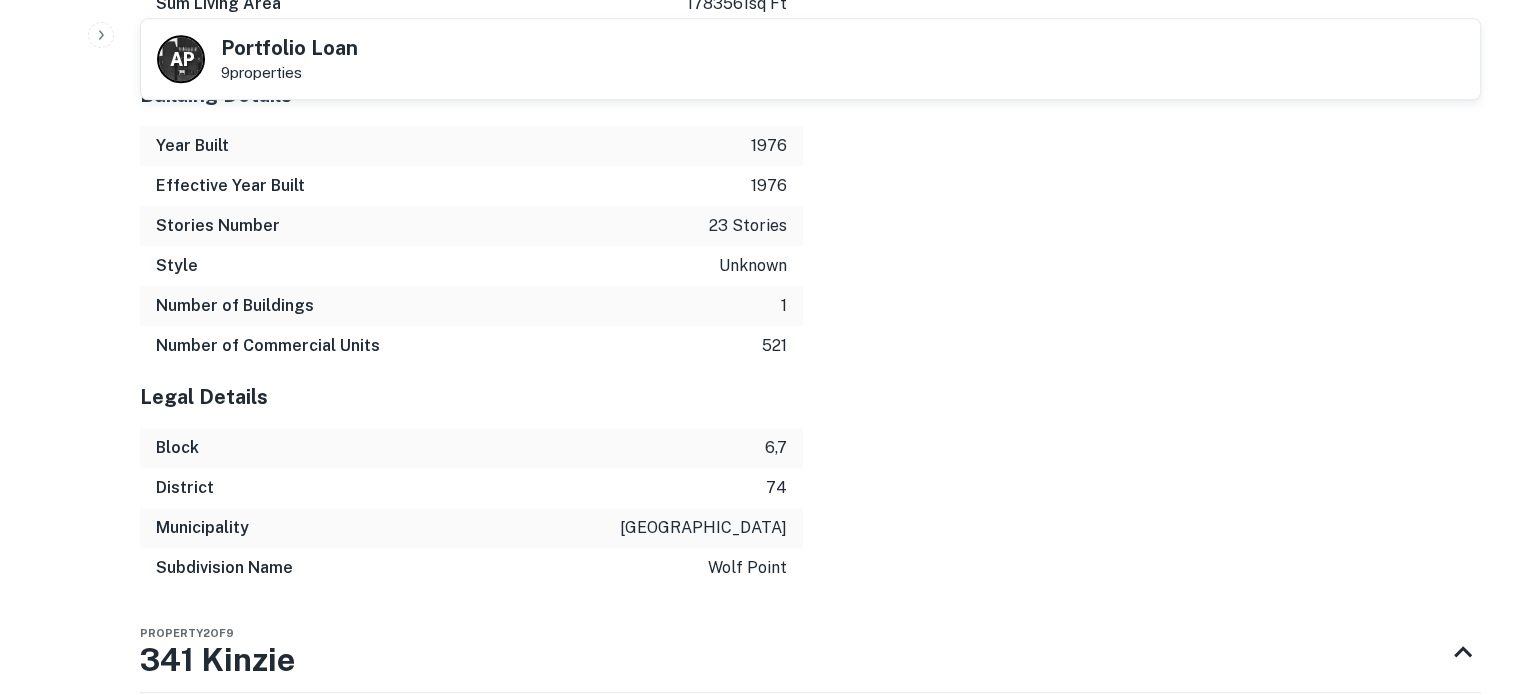click on "Search         Borrowers         Contacts         Saved     A   P Portfolio Loan 9  properties Sending request to AI...   Buyer Details Corporate Hierarchy mdg himp chicago owner llc il Portfolio Overview Mortgage Details Borrower Name mdg himp chicago owner llc Mortgage Amount $34.7m Lender Name access point financial llc Term 5 years Estimated Due Date 6/15/2026 Interest Rate 2.90% Sales Details Buyer Name mdg himp chicago owner llc Recording Date 6/15/2021 Sale Date 6/14/2021 Document Number 2021.45044 Document Type stand alone mortgage Locations To navigate the map with touch gestures double-tap and hold your finger on the map, then drag the map. ← Move left → Move right ↑ Move up ↓ Move down + Zoom in - Zoom out Home Jump left by 75% End Jump right by 75% Page Up Jump up by 75% Page Down Jump down by 75% To navigate, press the arrow keys. Map Terrain Satellite Labels Keyboard shortcuts Map Data Imagery ©2025 Airbus, Maxar Technologies Imagery ©2025 Airbus, Maxar Technologies 100 m" at bounding box center (760, -1739) 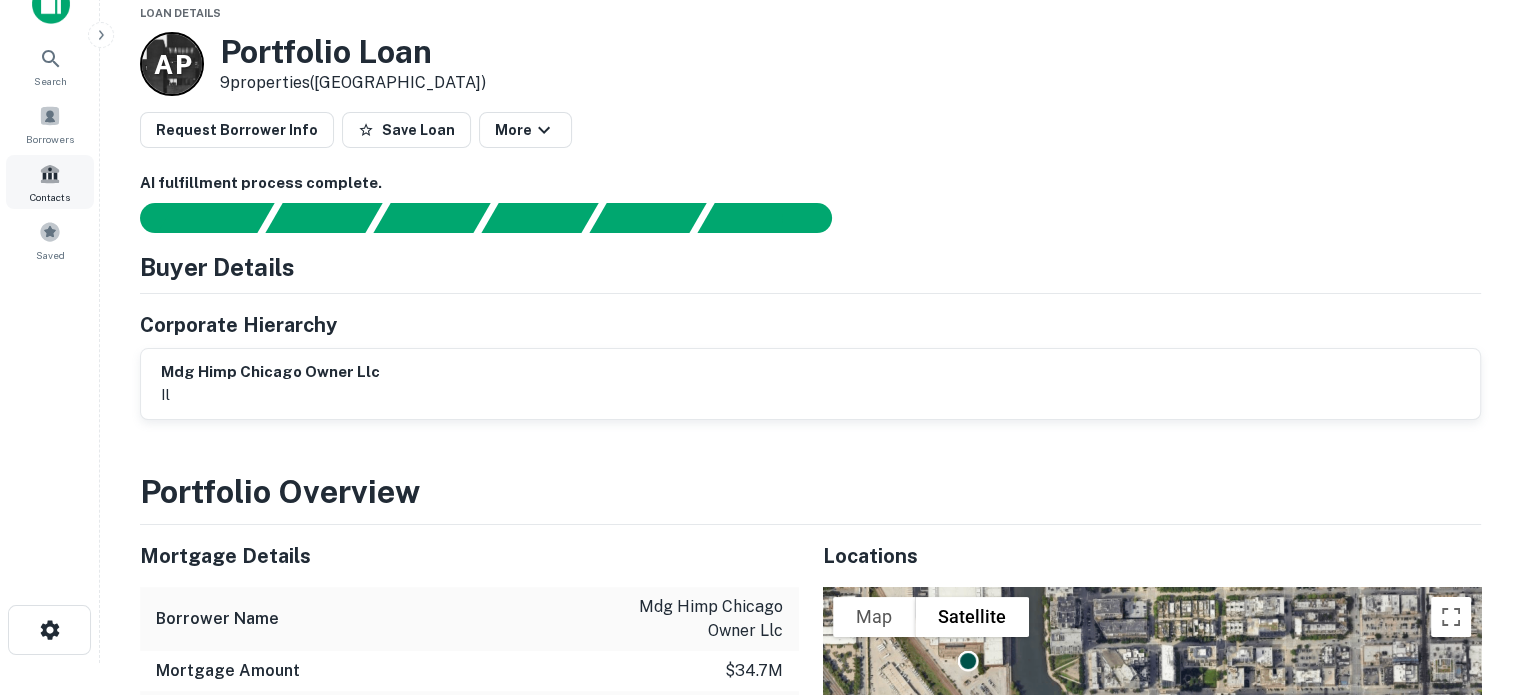 scroll, scrollTop: 0, scrollLeft: 0, axis: both 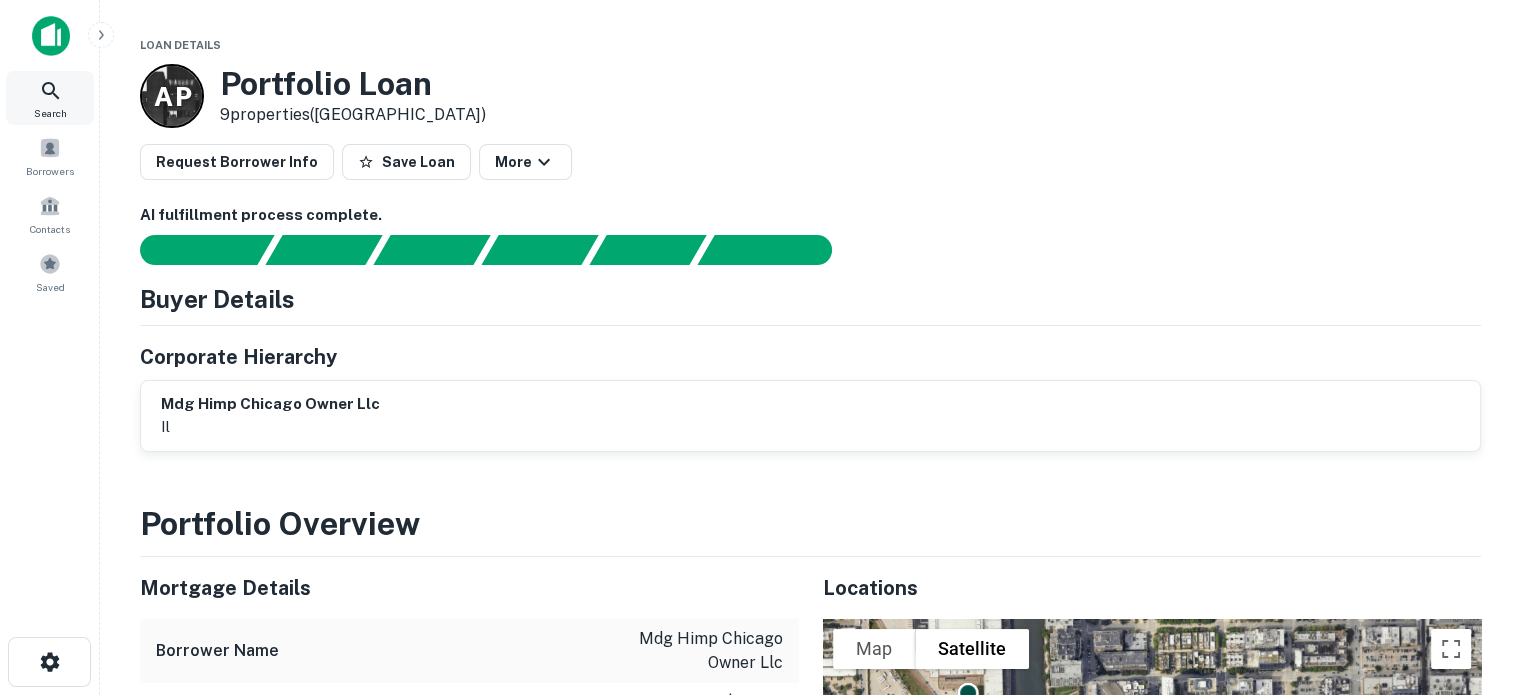 click 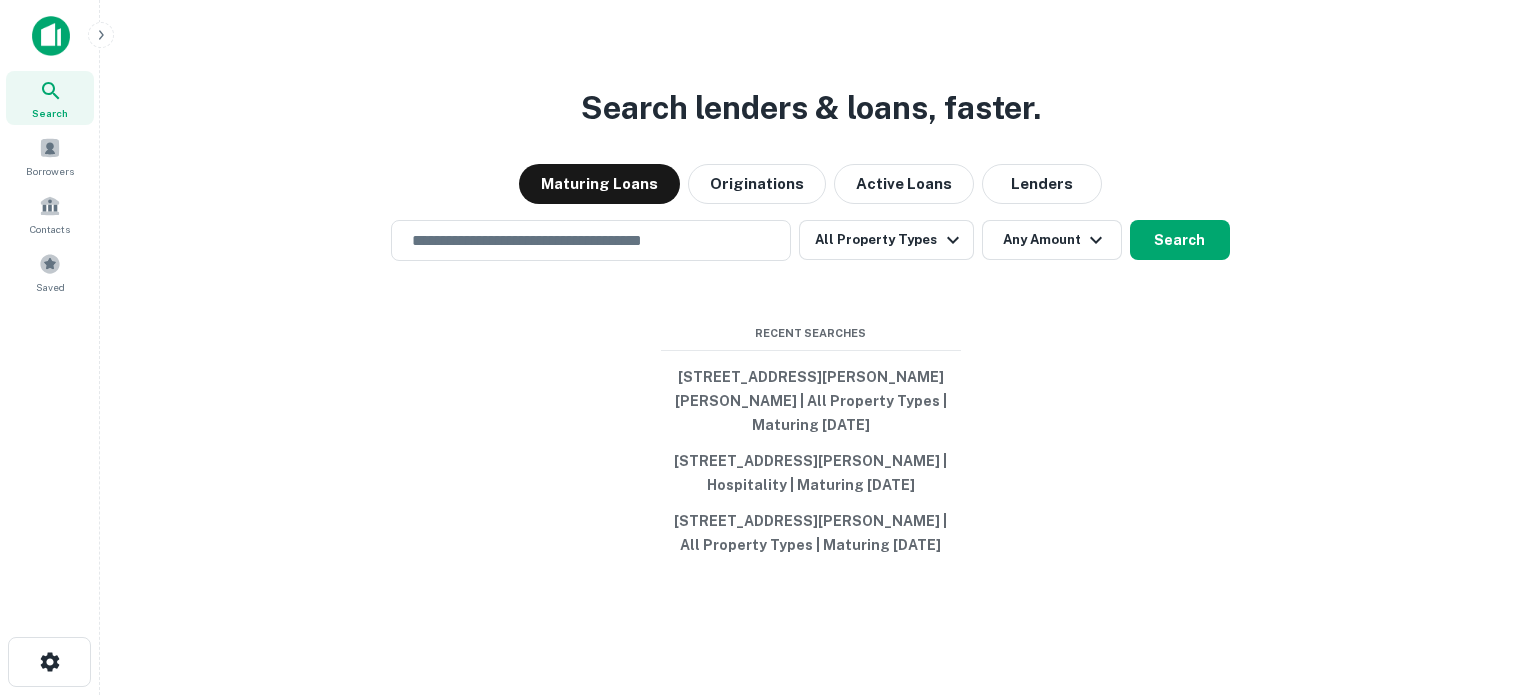 scroll, scrollTop: 0, scrollLeft: 0, axis: both 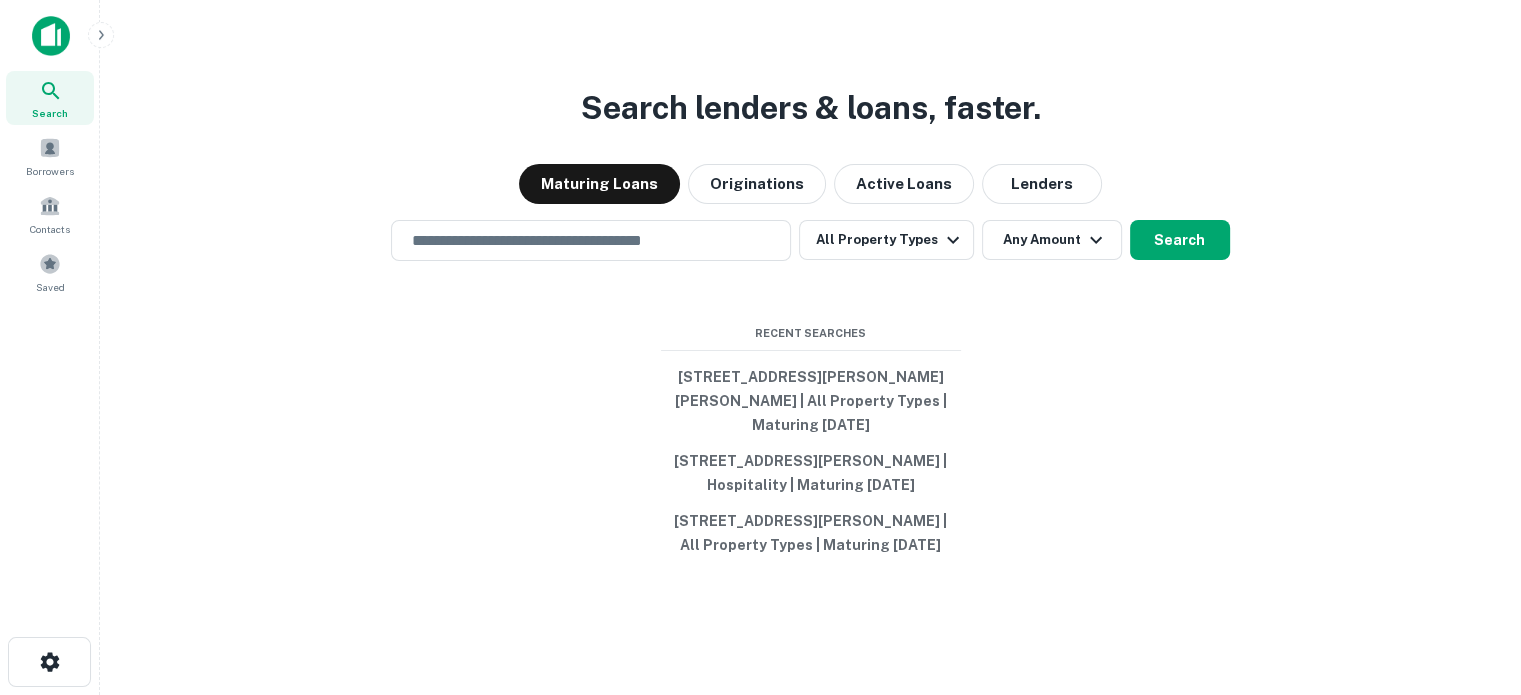 click on "​" at bounding box center [591, 240] 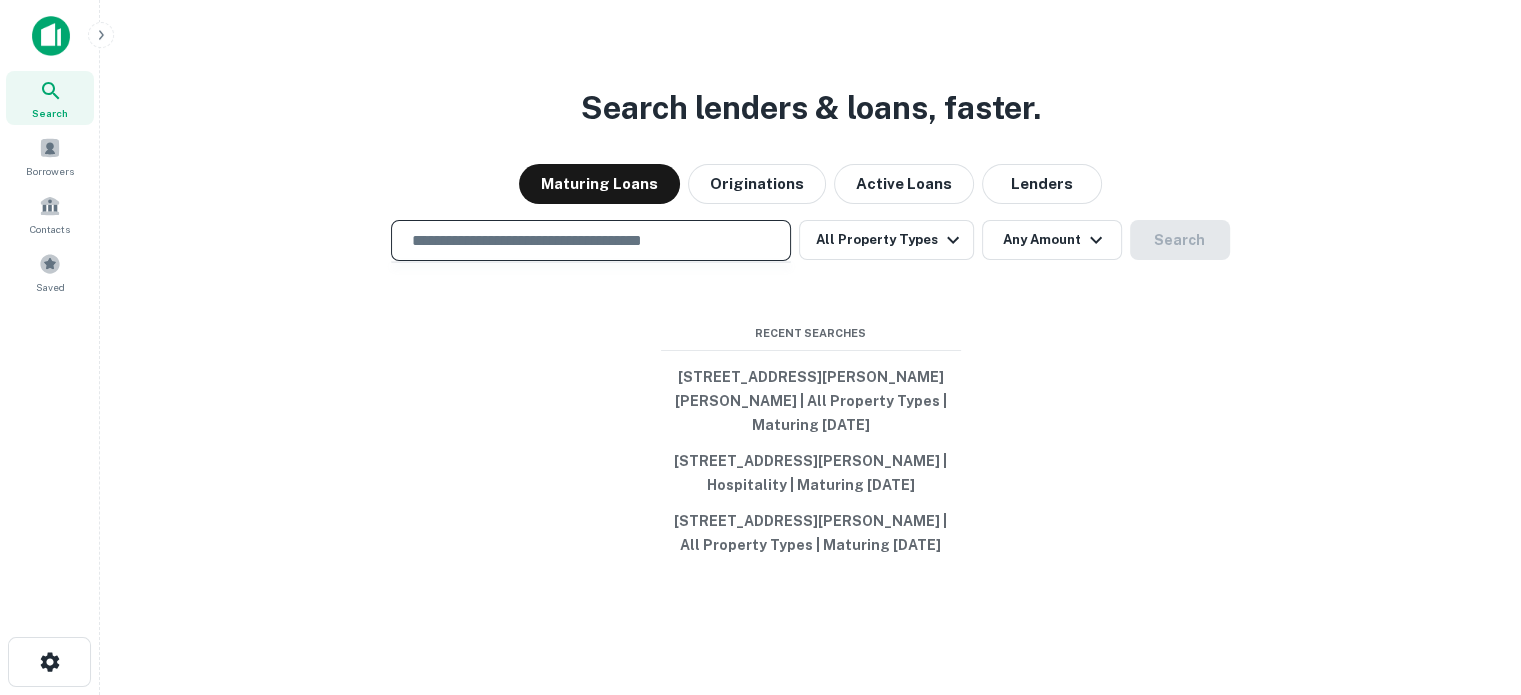 paste on "**********" 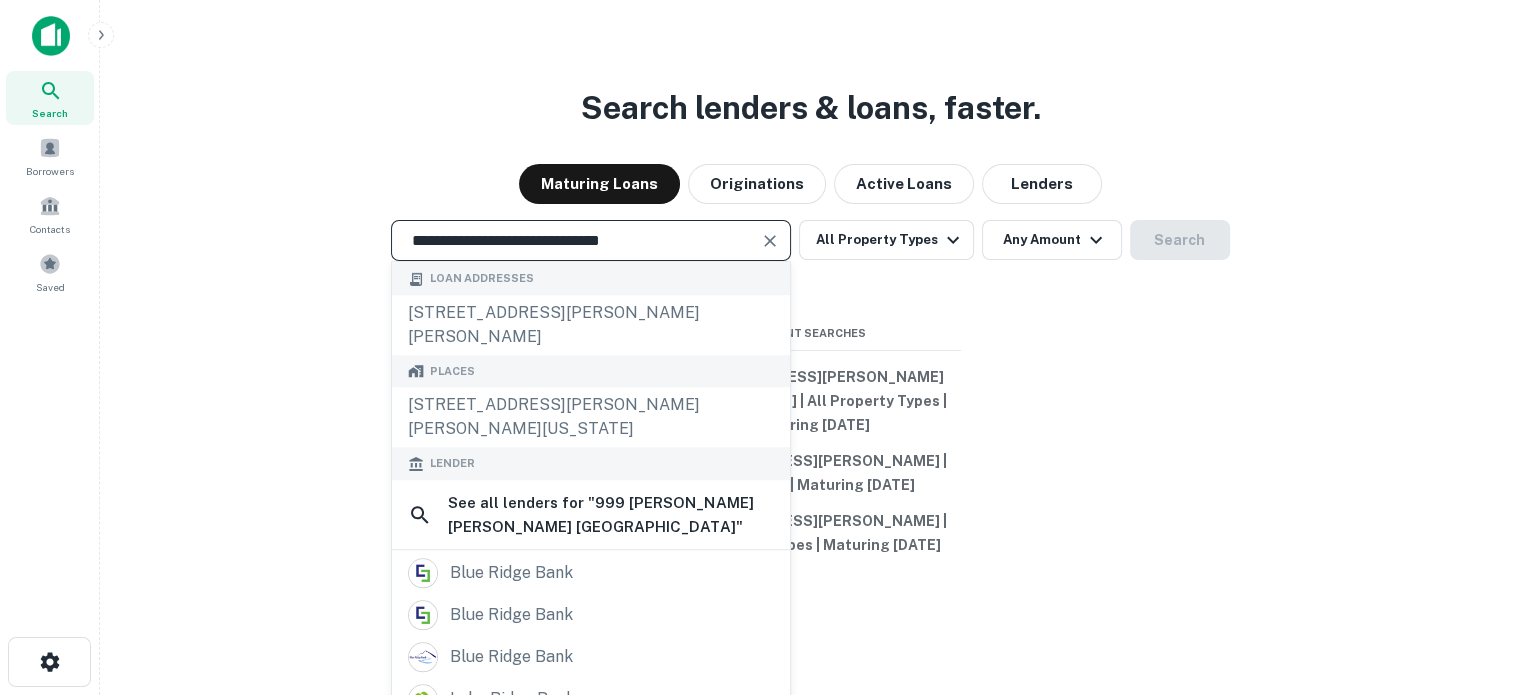 click on "999 McClintock Dr, Burr Ridge, Illinois, USA" at bounding box center (591, 417) 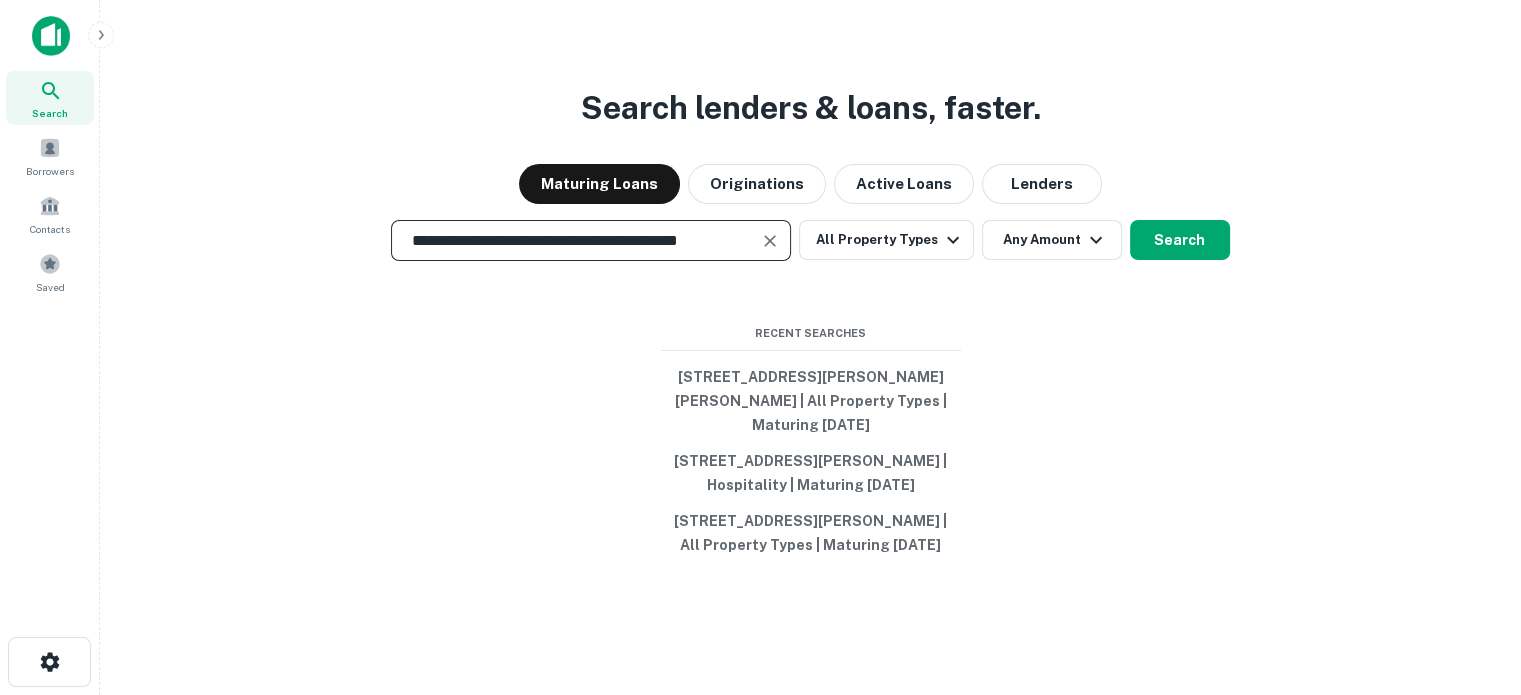 type on "**********" 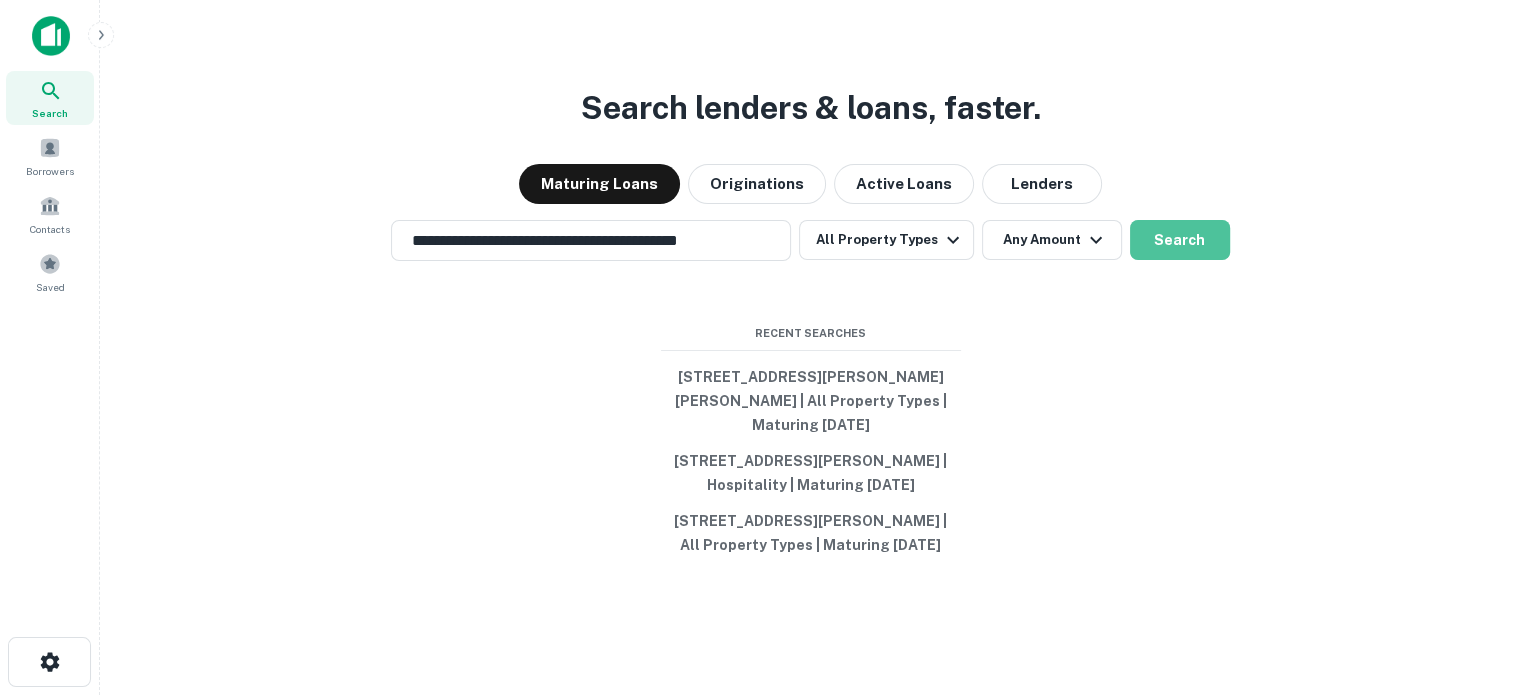 click on "Search" at bounding box center [1180, 240] 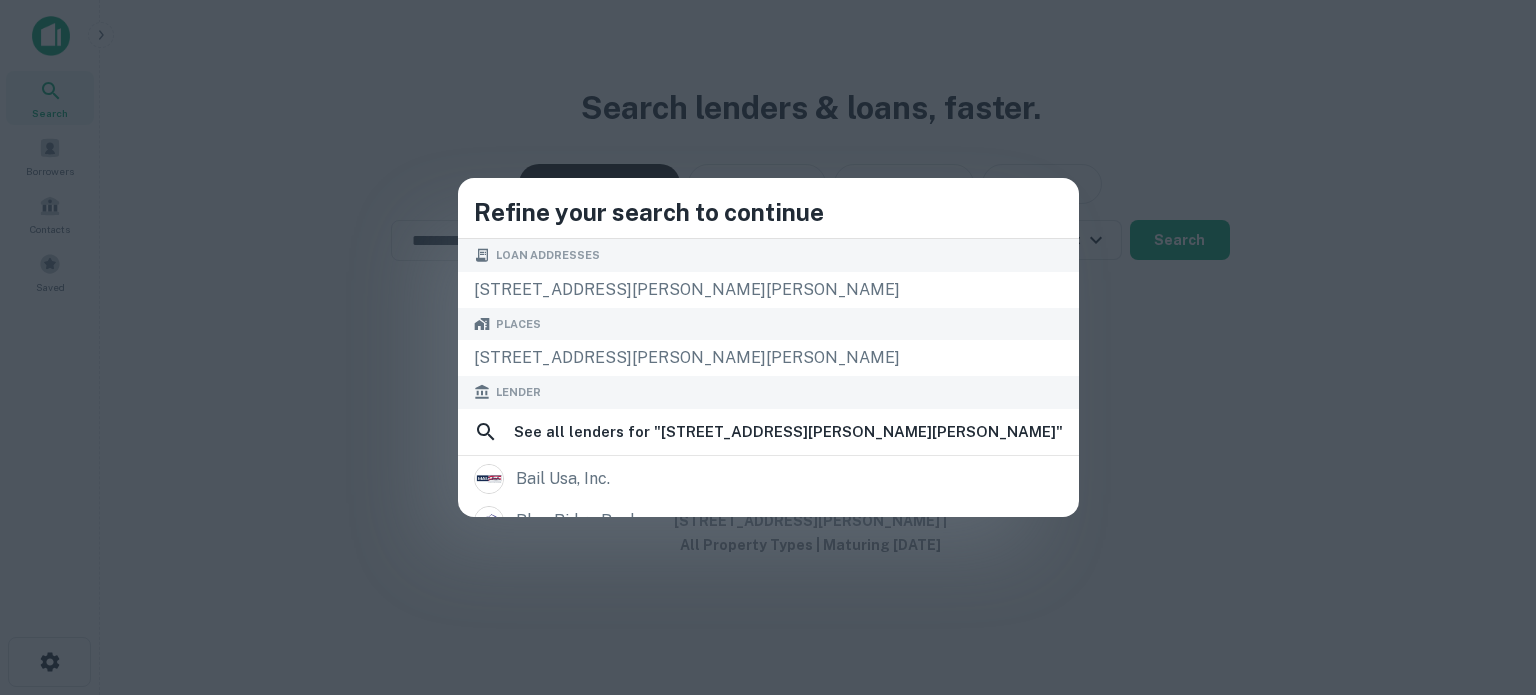 click on "999 McClintock Dr, Burr Ridge, IL 60527, USA" at bounding box center [768, 358] 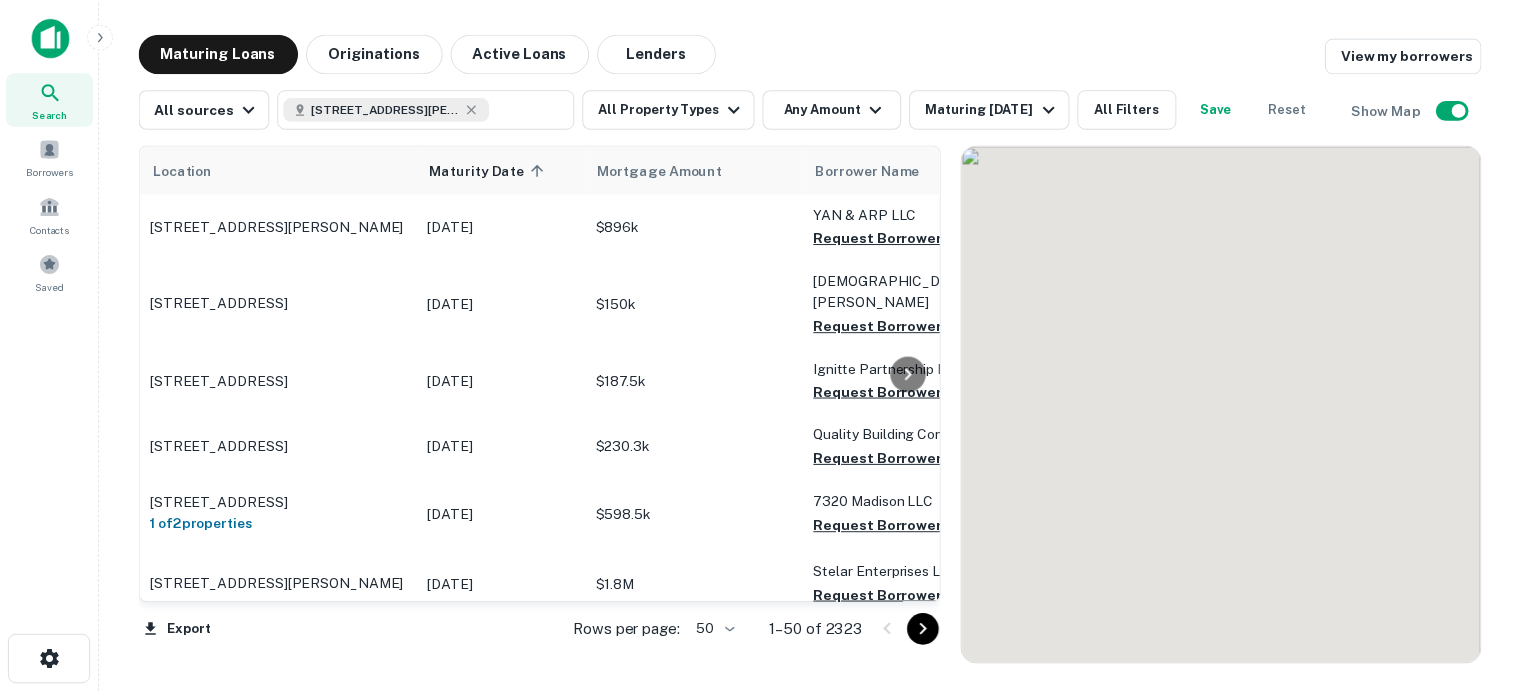 scroll, scrollTop: 699, scrollLeft: 0, axis: vertical 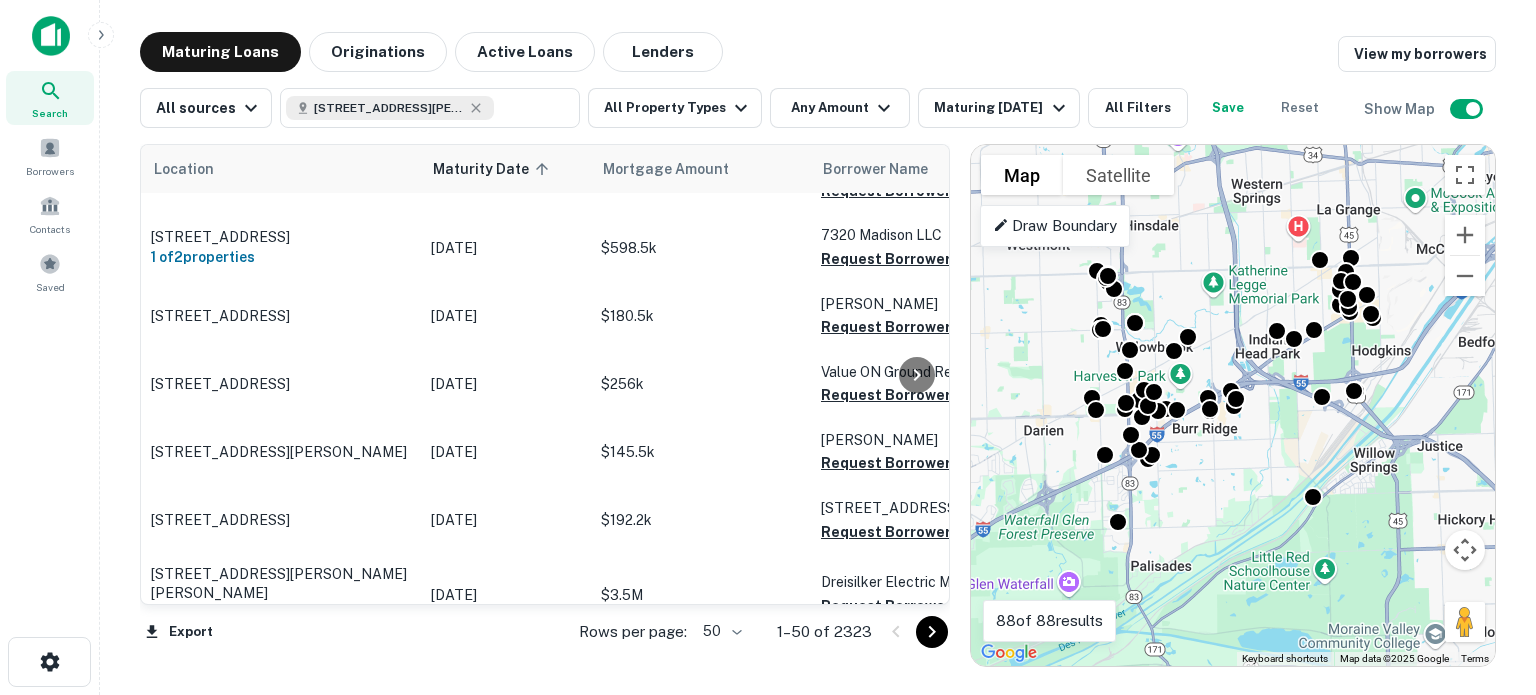 click 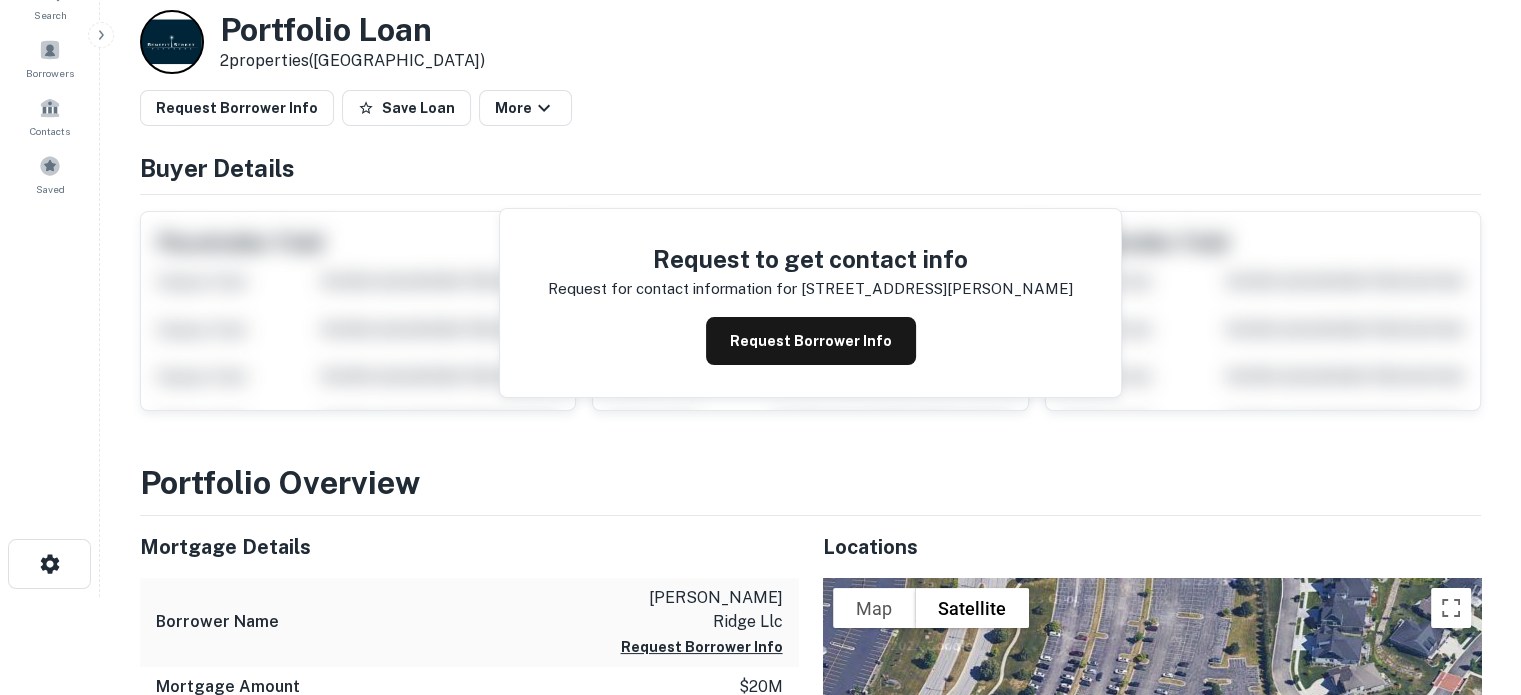 scroll, scrollTop: 99, scrollLeft: 0, axis: vertical 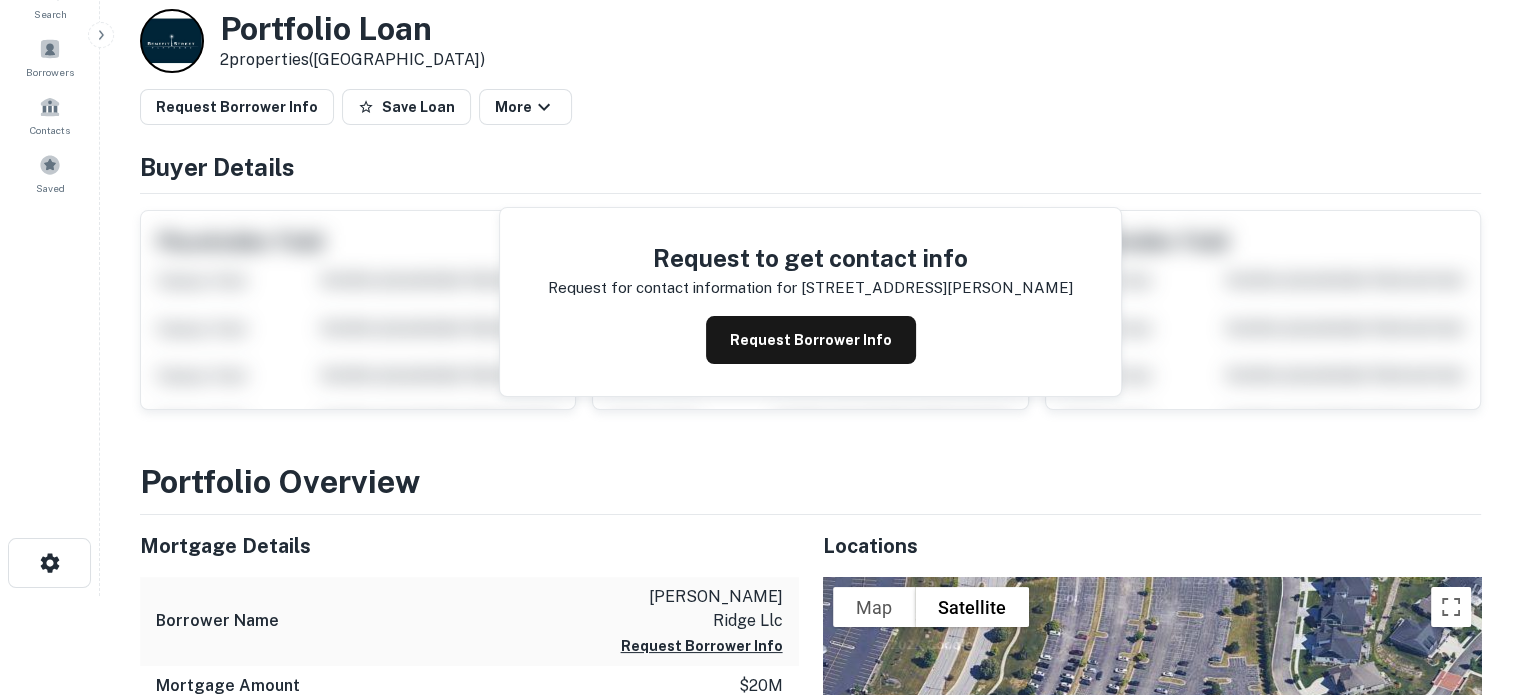 click on "Request Borrower Info" at bounding box center (811, 340) 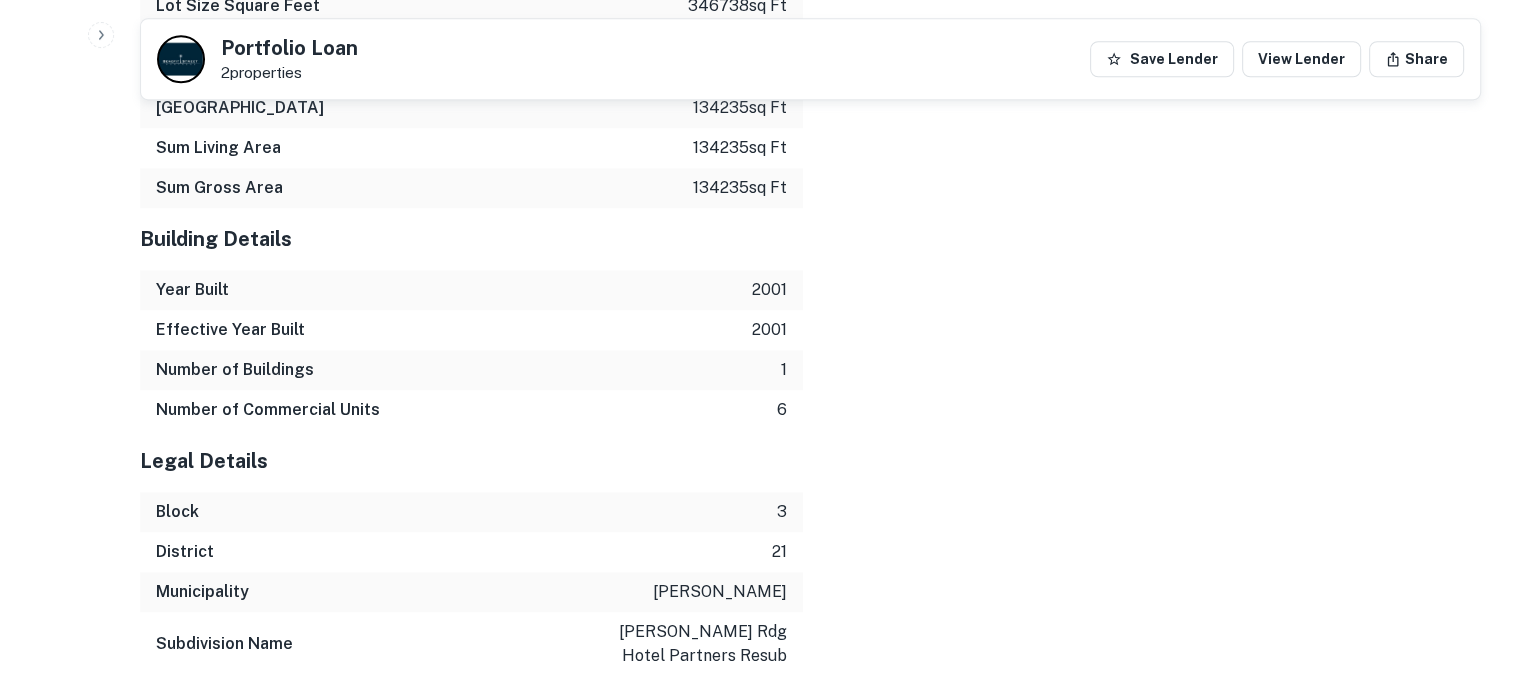 scroll, scrollTop: 2156, scrollLeft: 0, axis: vertical 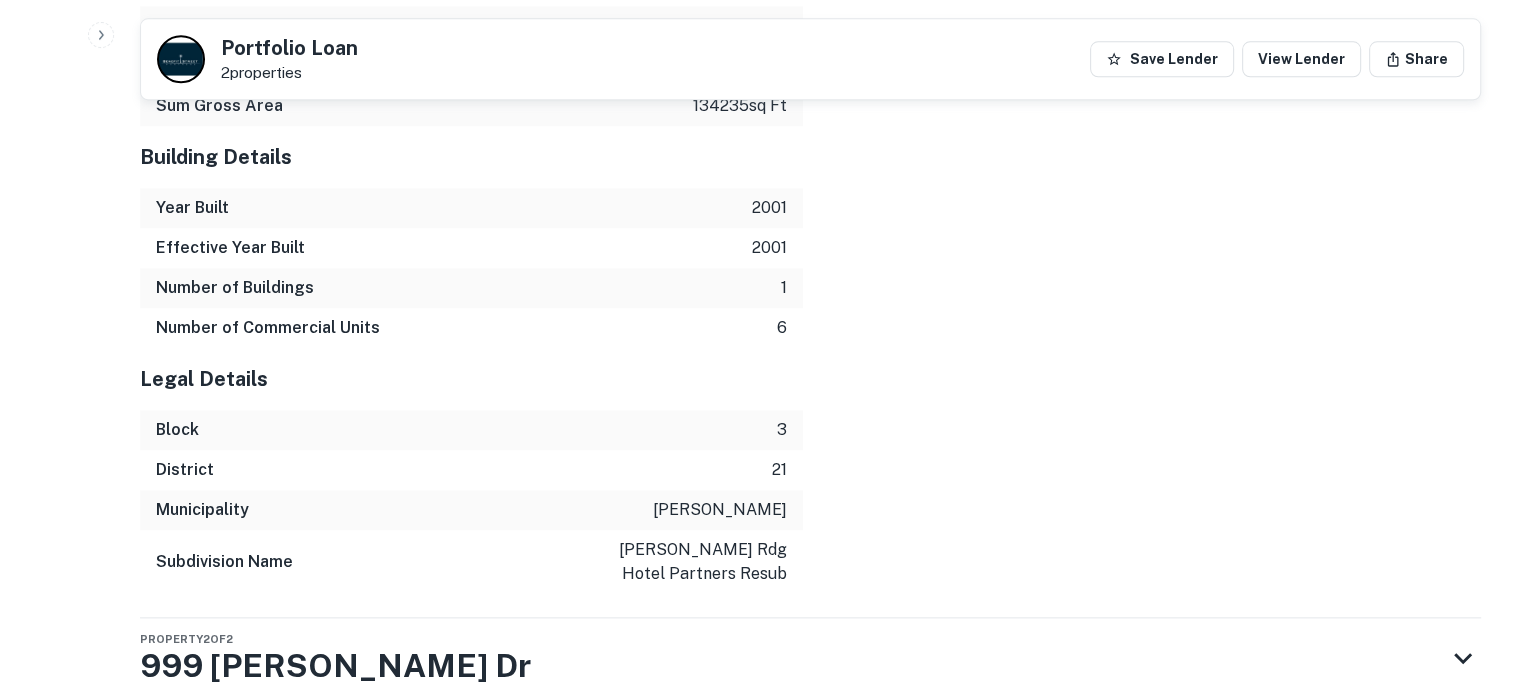 click on "Property  2  of  2 999 Mcclintock Dr" at bounding box center [792, 658] 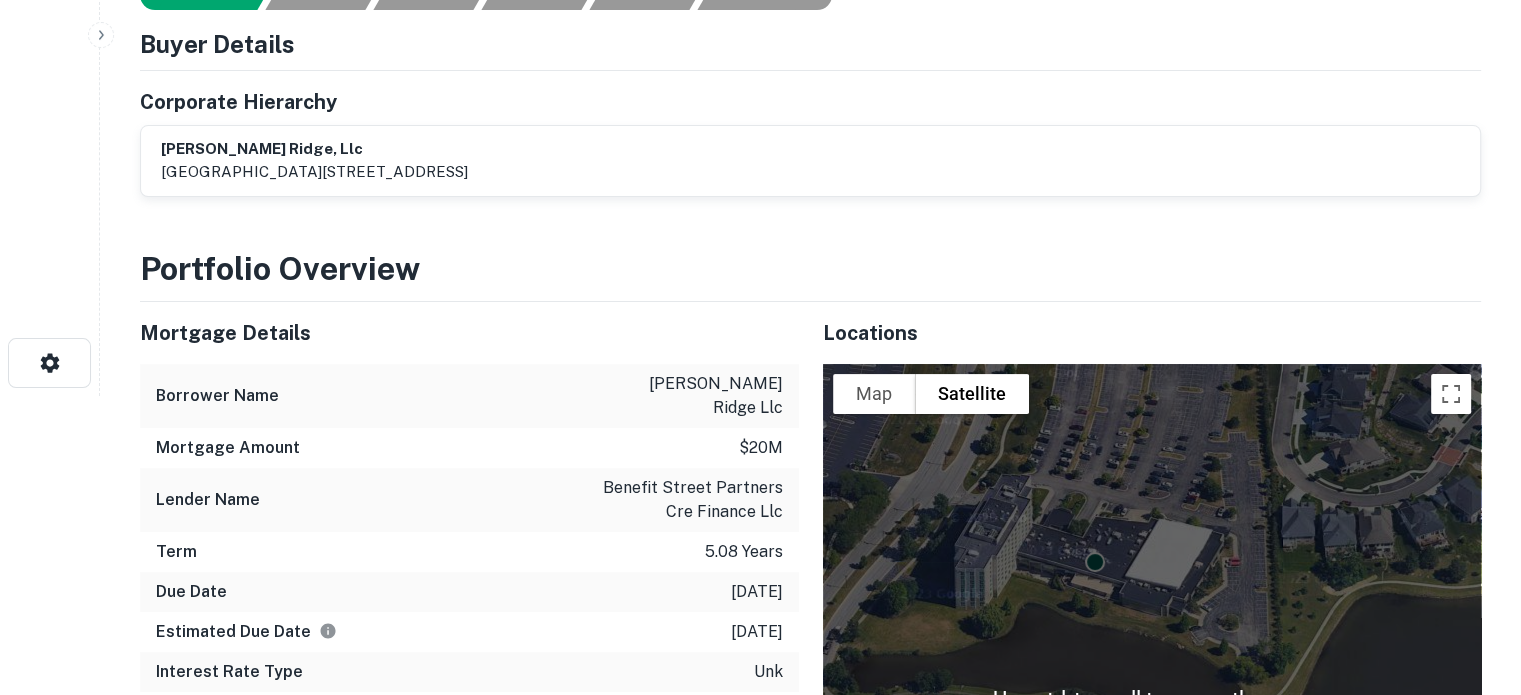 scroll, scrollTop: 0, scrollLeft: 0, axis: both 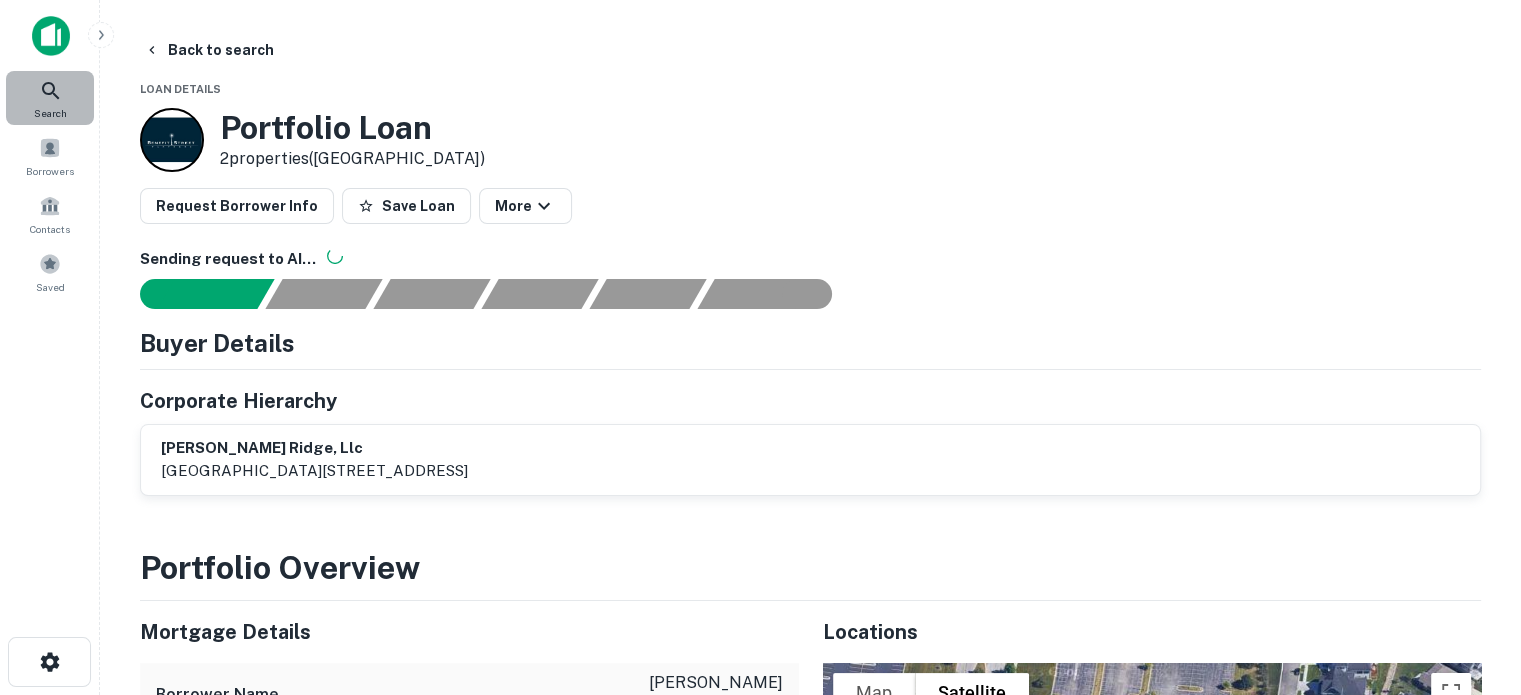 click 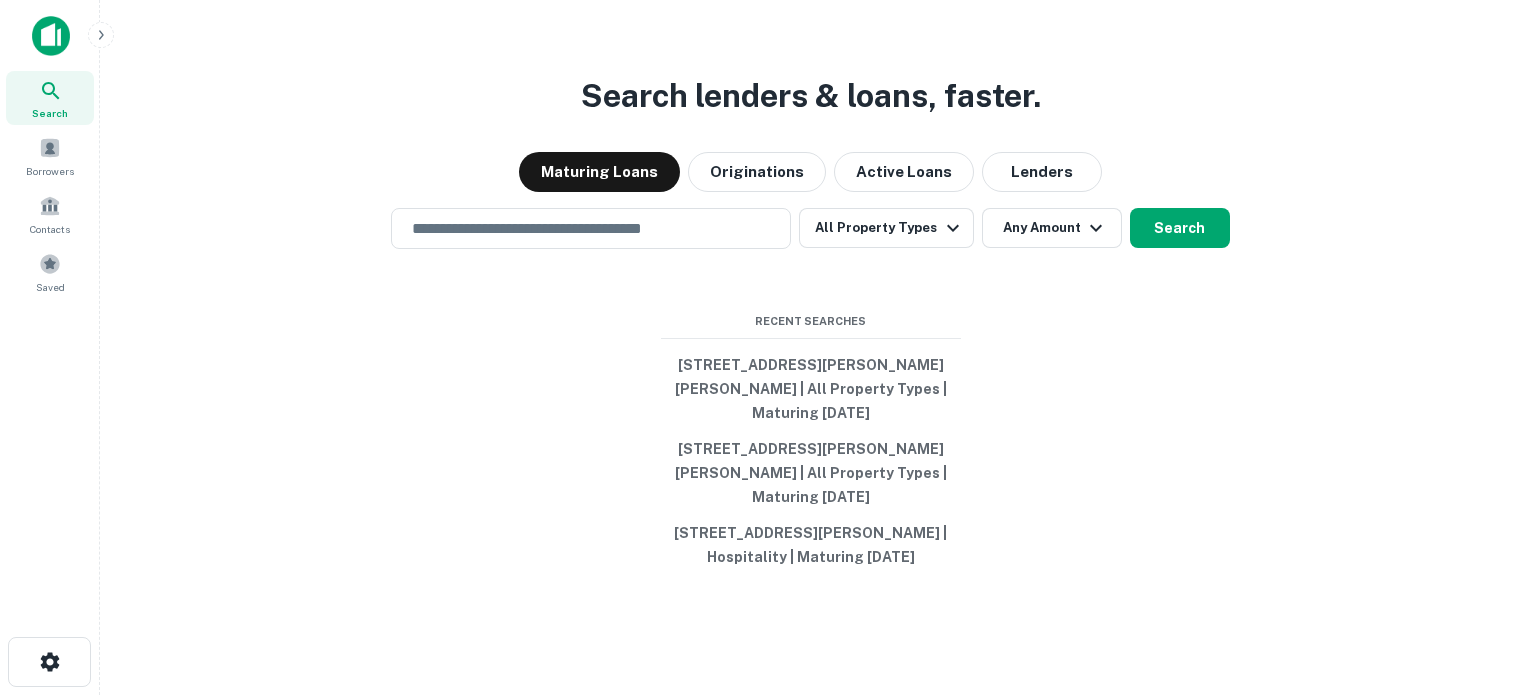 scroll, scrollTop: 0, scrollLeft: 0, axis: both 